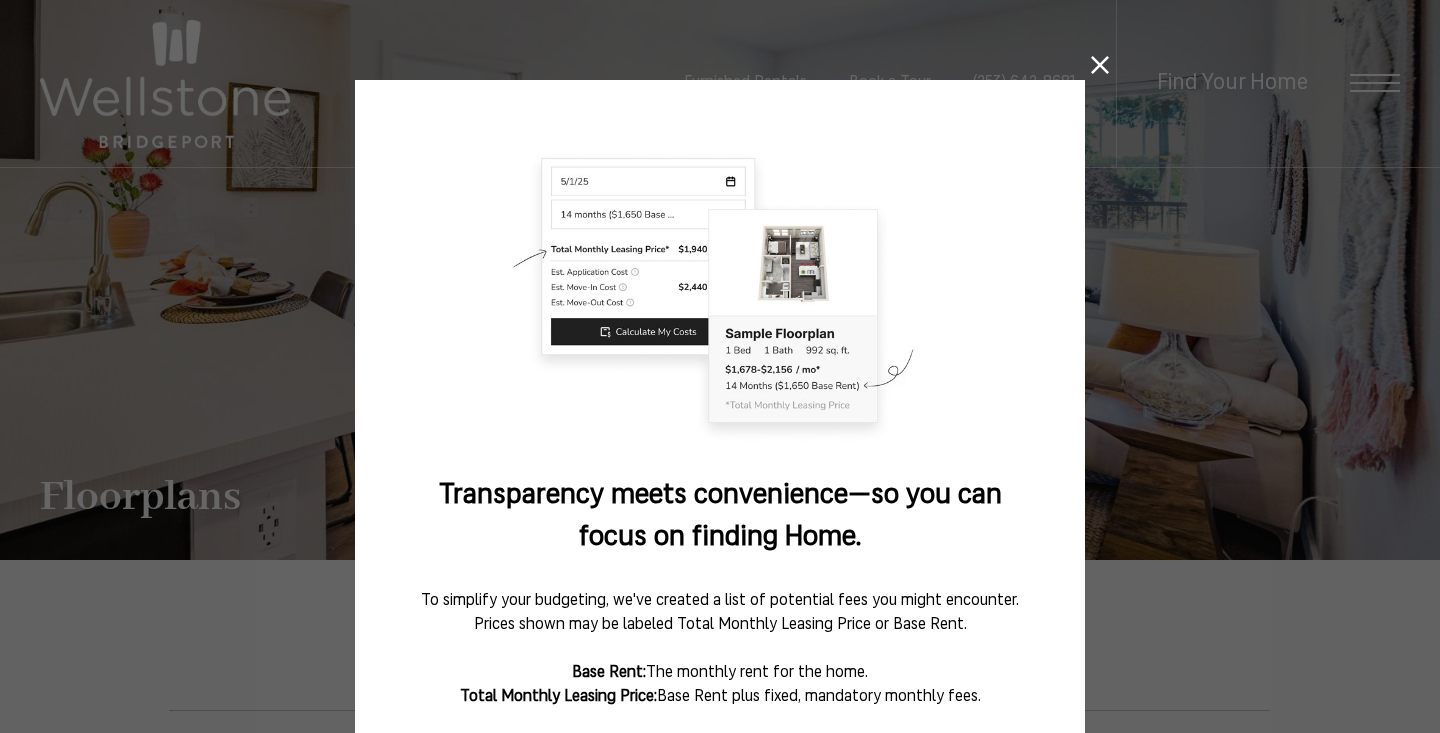 scroll, scrollTop: 0, scrollLeft: 0, axis: both 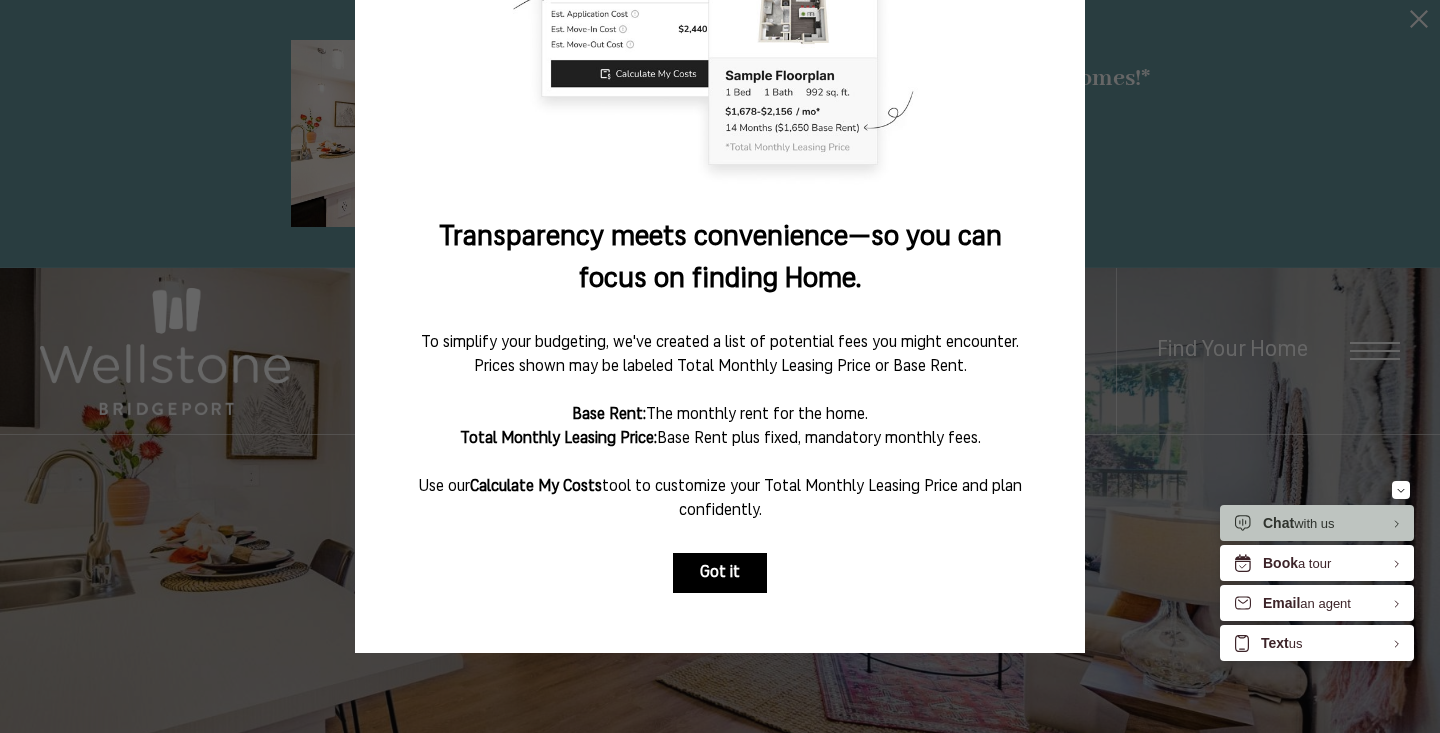 click on "Got it" at bounding box center [720, 573] 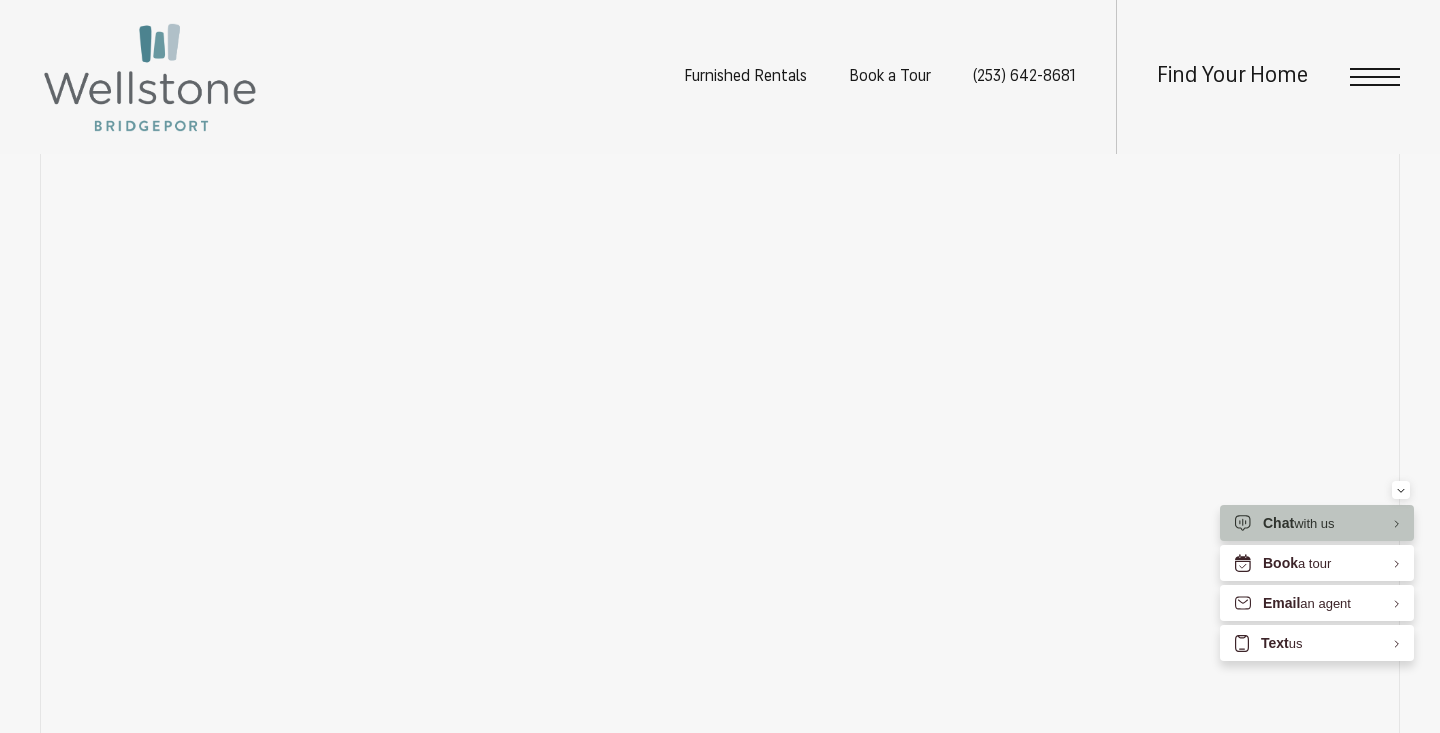 scroll, scrollTop: 1797, scrollLeft: 0, axis: vertical 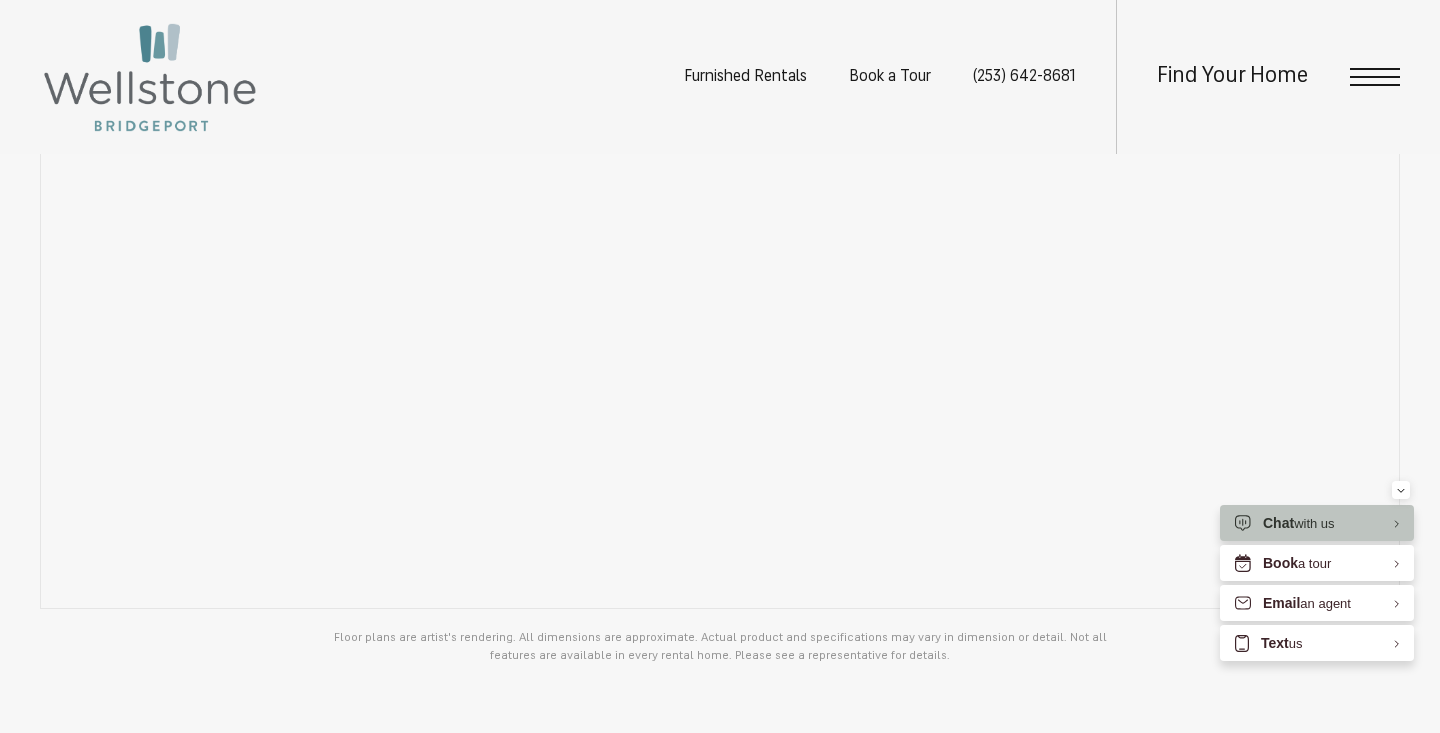 click on "Floor plans are artist's rendering. All dimensions are approximate. Actual product and specifications may vary in dimension or detail. Not all features are available in every rental home. Please see a representative for details." at bounding box center [720, 647] 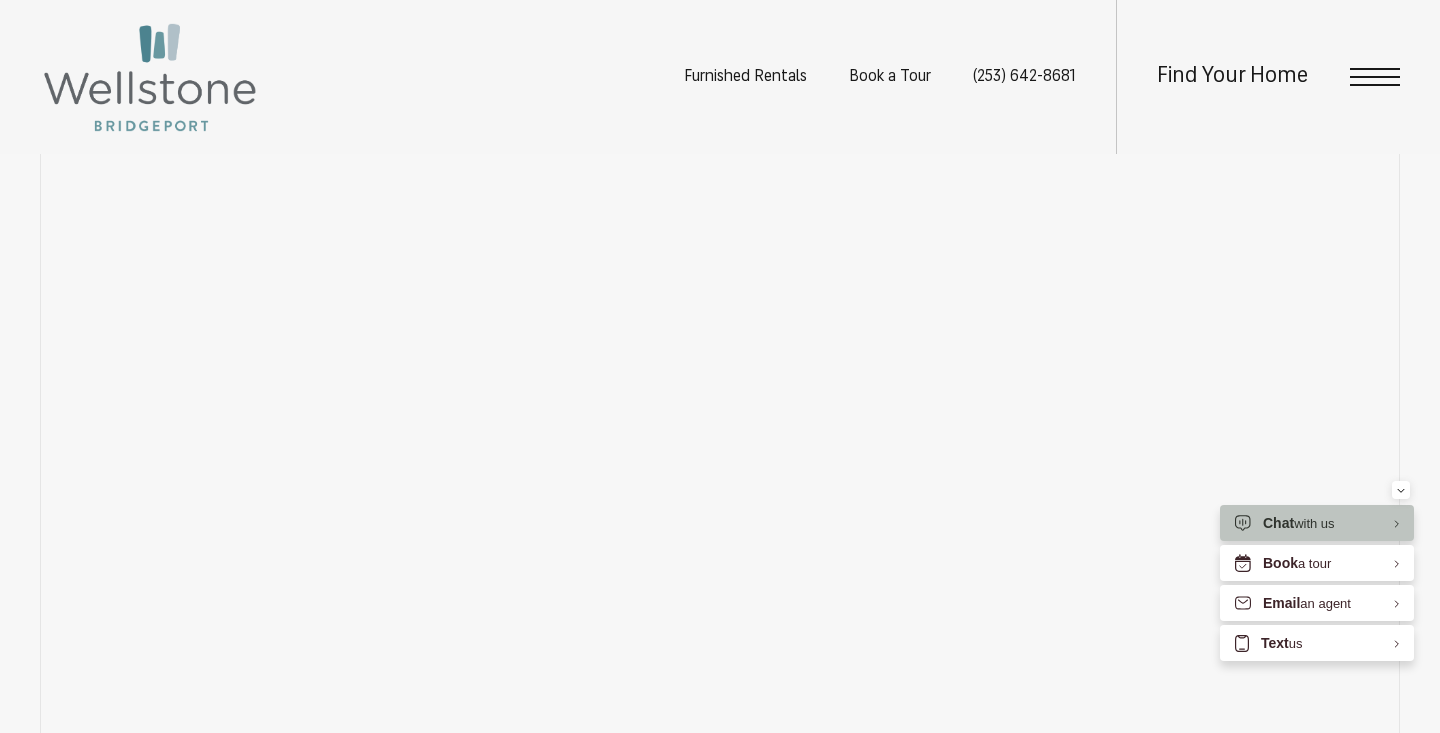 scroll, scrollTop: 1526, scrollLeft: 0, axis: vertical 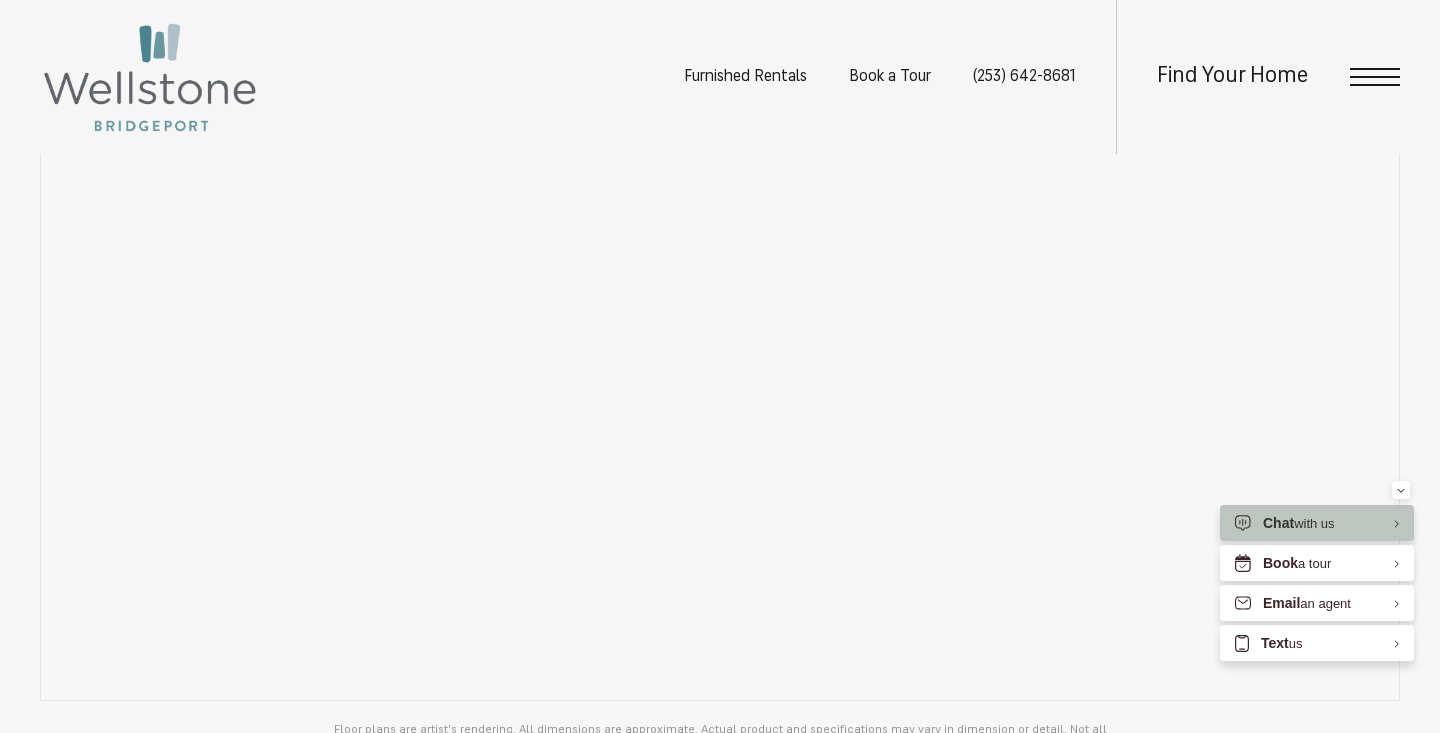 click on "Floorplans" at bounding box center (227, -119) 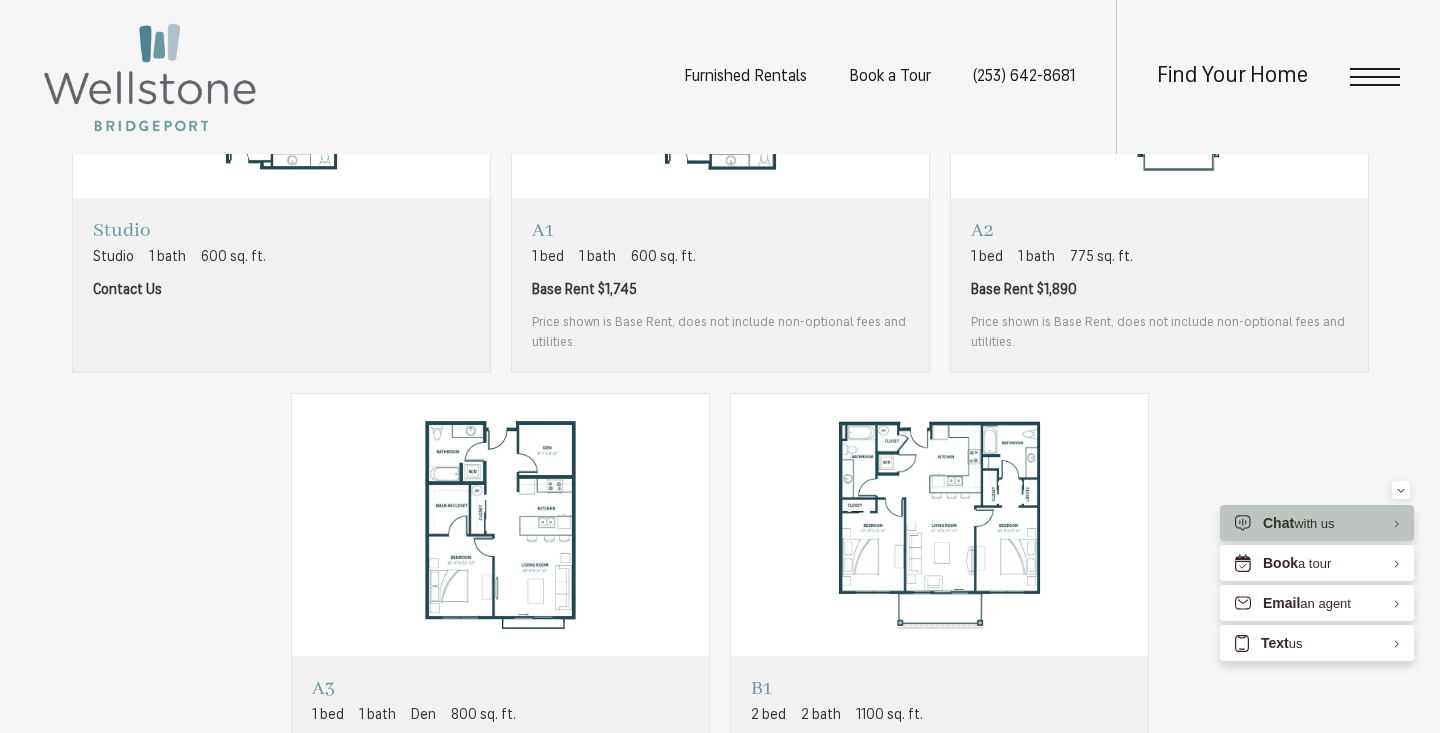 click on "Floorplans" at bounding box center (227, -119) 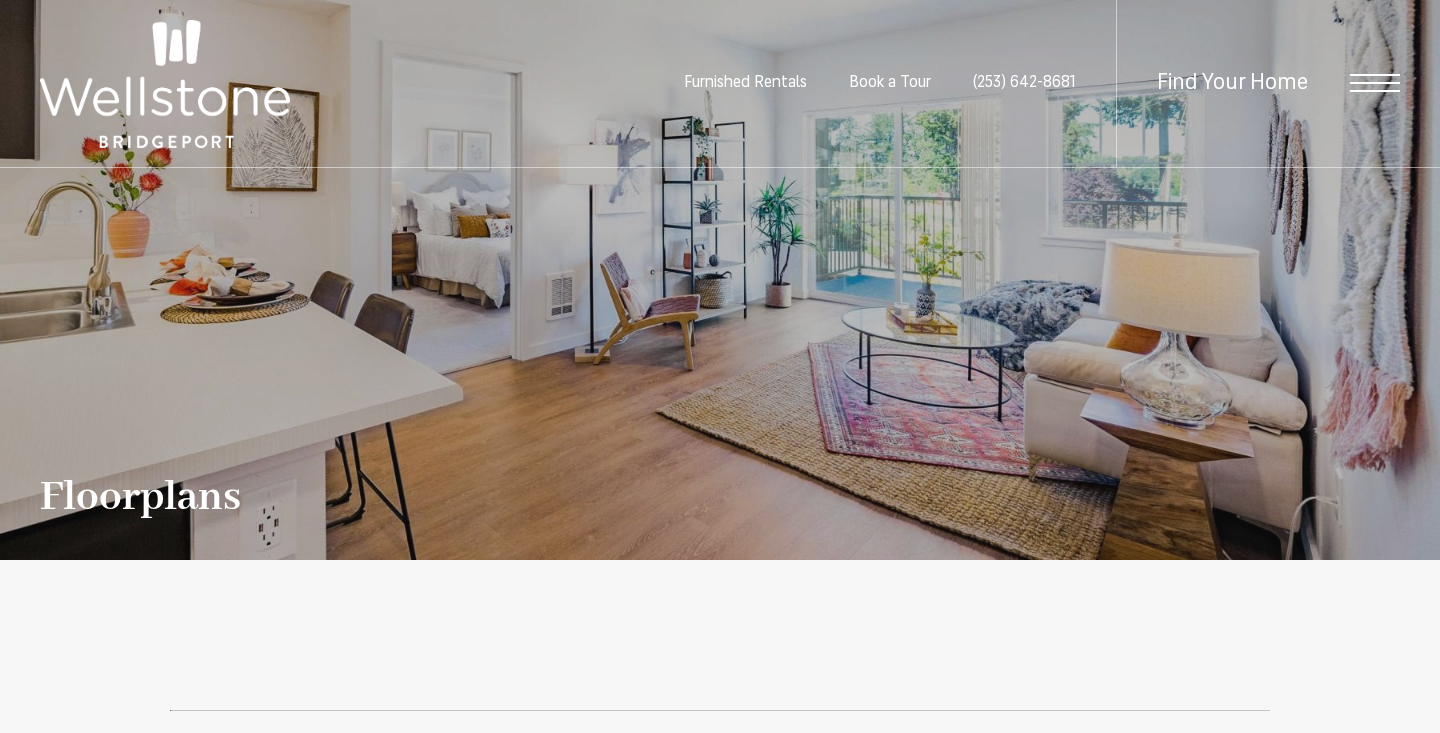 scroll, scrollTop: 0, scrollLeft: 0, axis: both 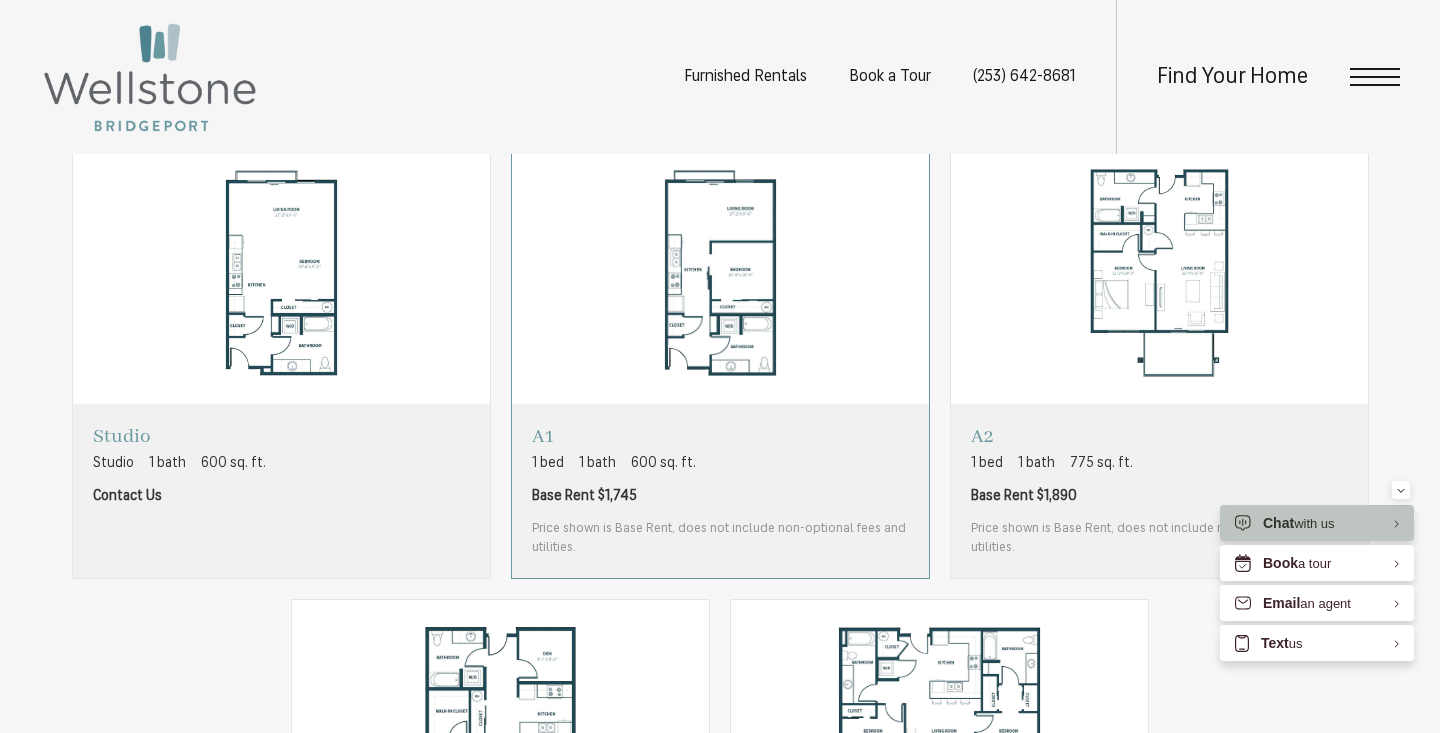 click at bounding box center (720, 273) 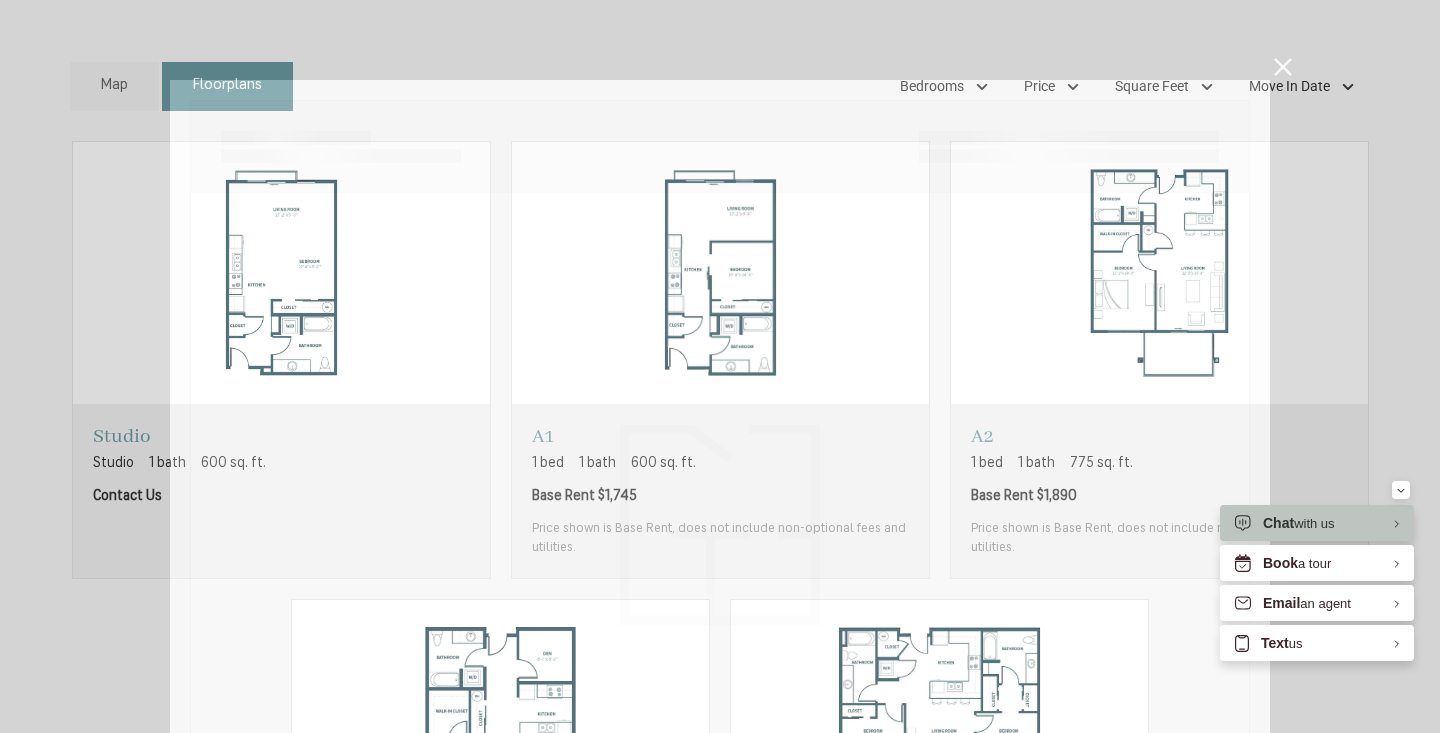 scroll, scrollTop: 0, scrollLeft: 0, axis: both 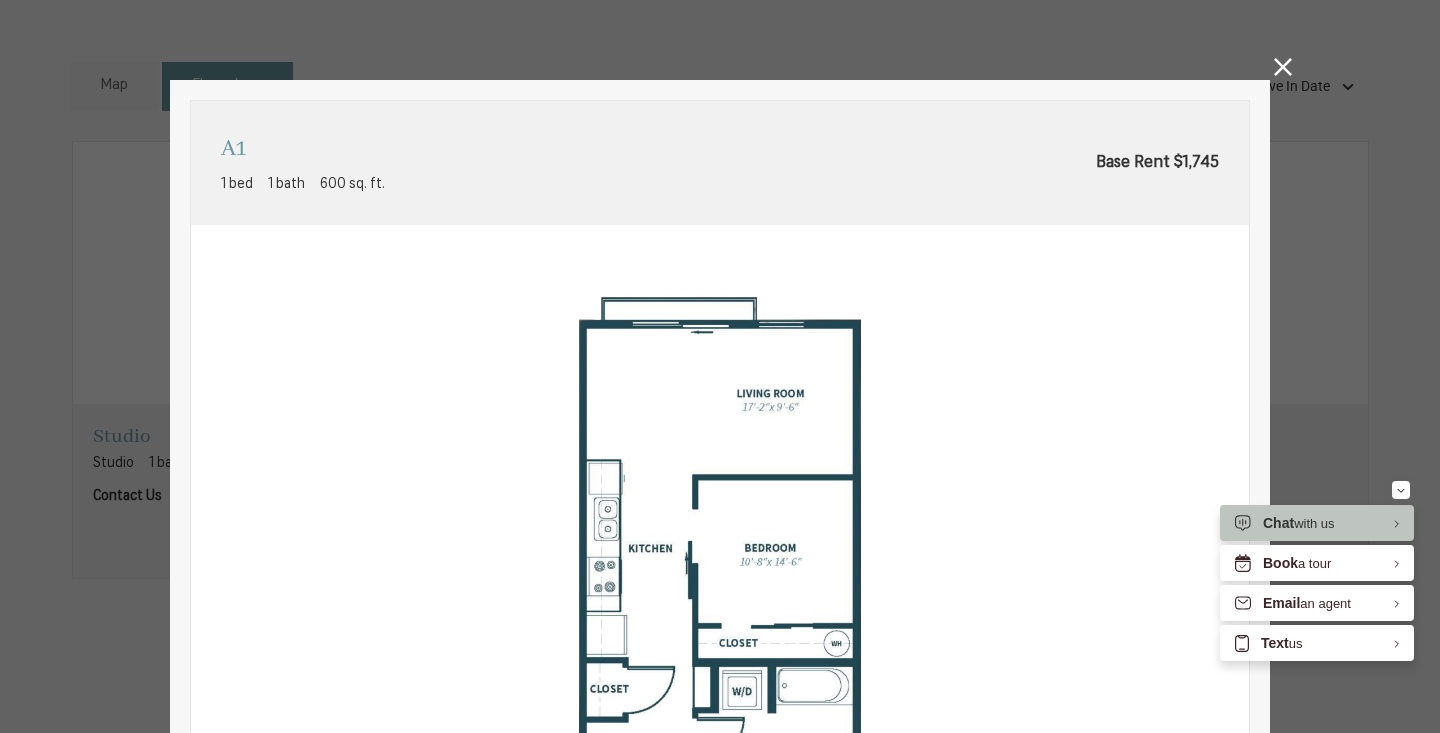 click 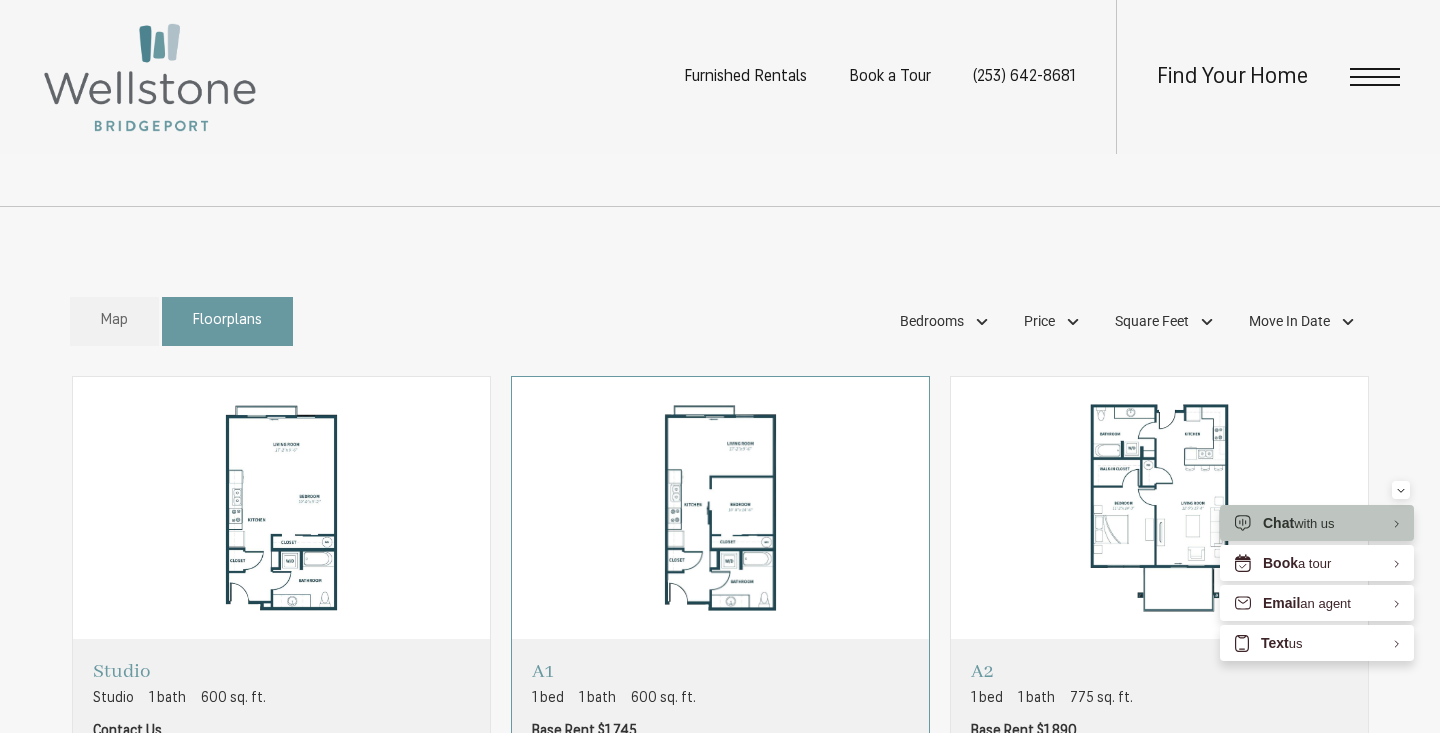 scroll, scrollTop: 844, scrollLeft: 0, axis: vertical 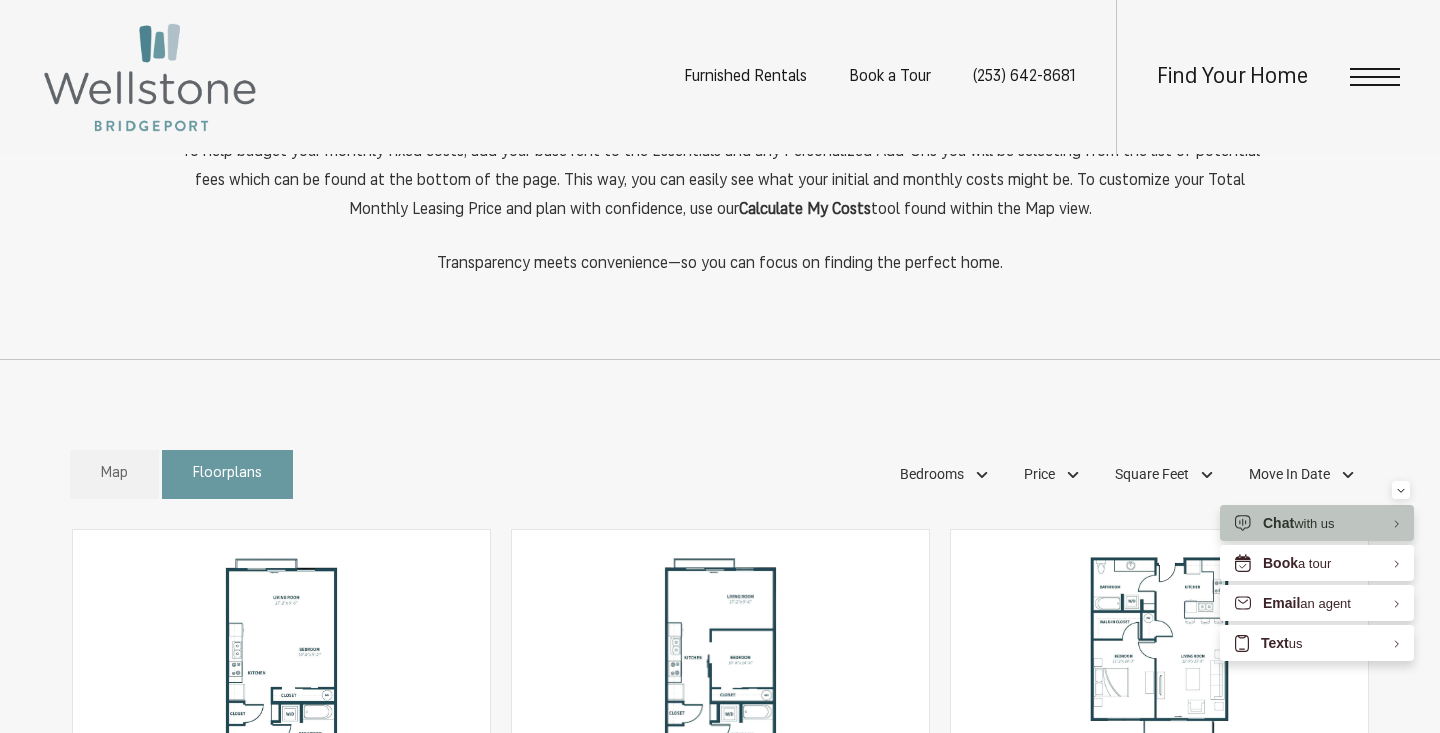 click at bounding box center [1375, 85] 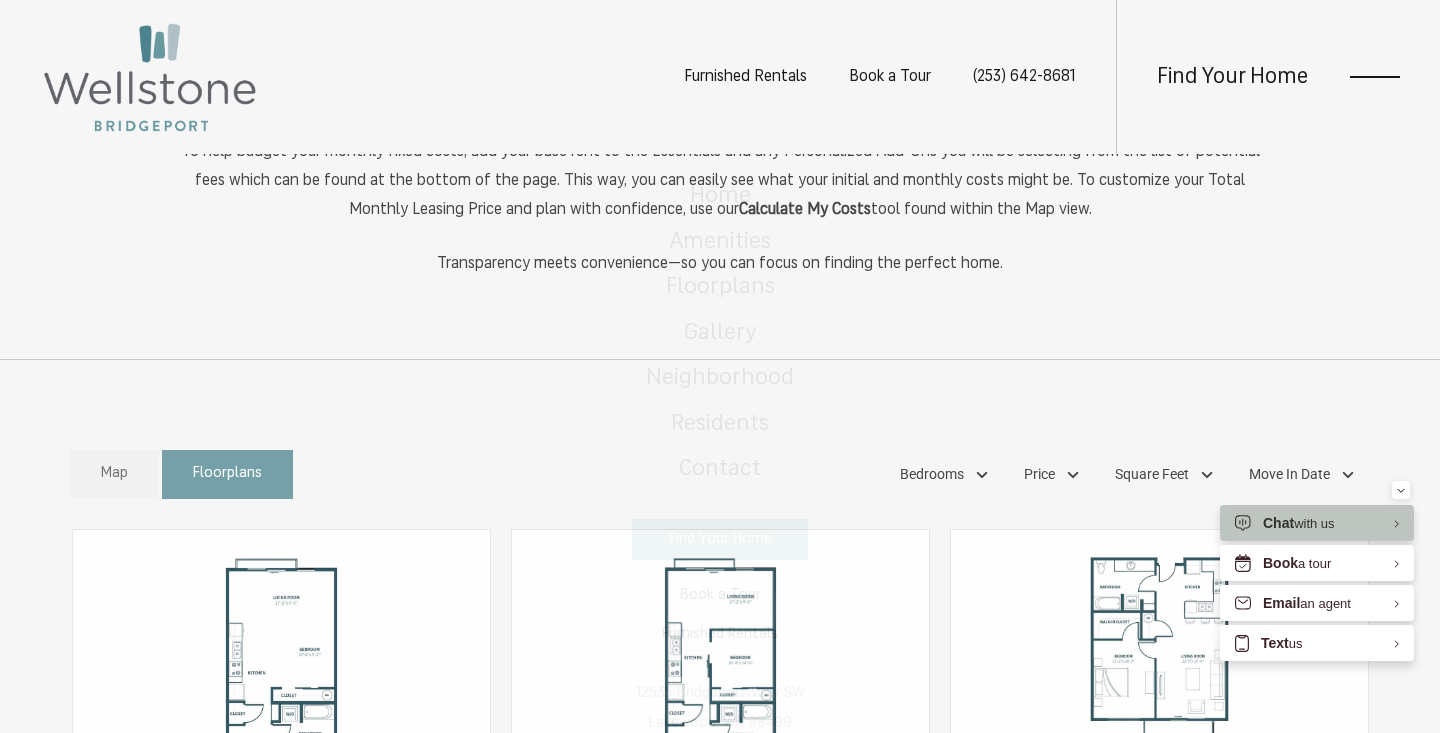 scroll, scrollTop: 0, scrollLeft: 0, axis: both 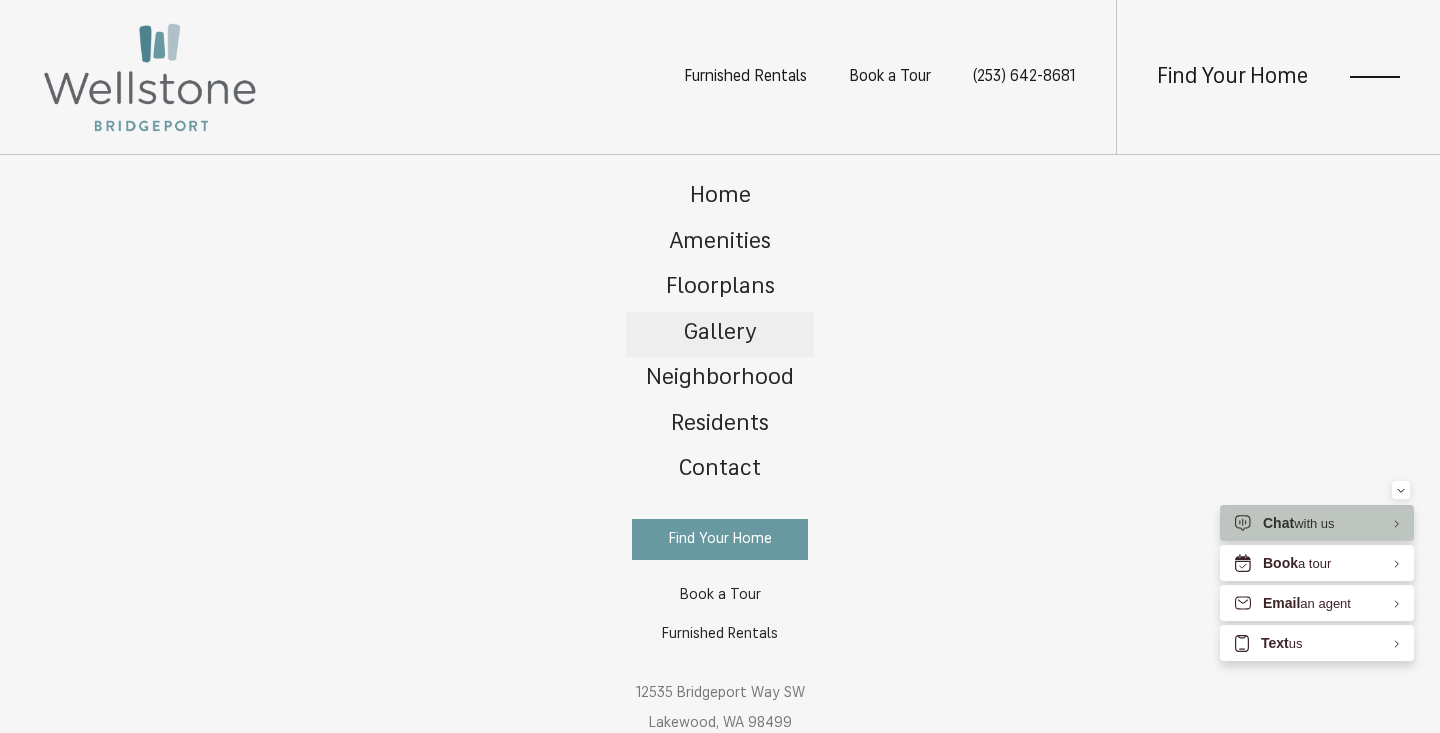 click on "Gallery" at bounding box center [720, 335] 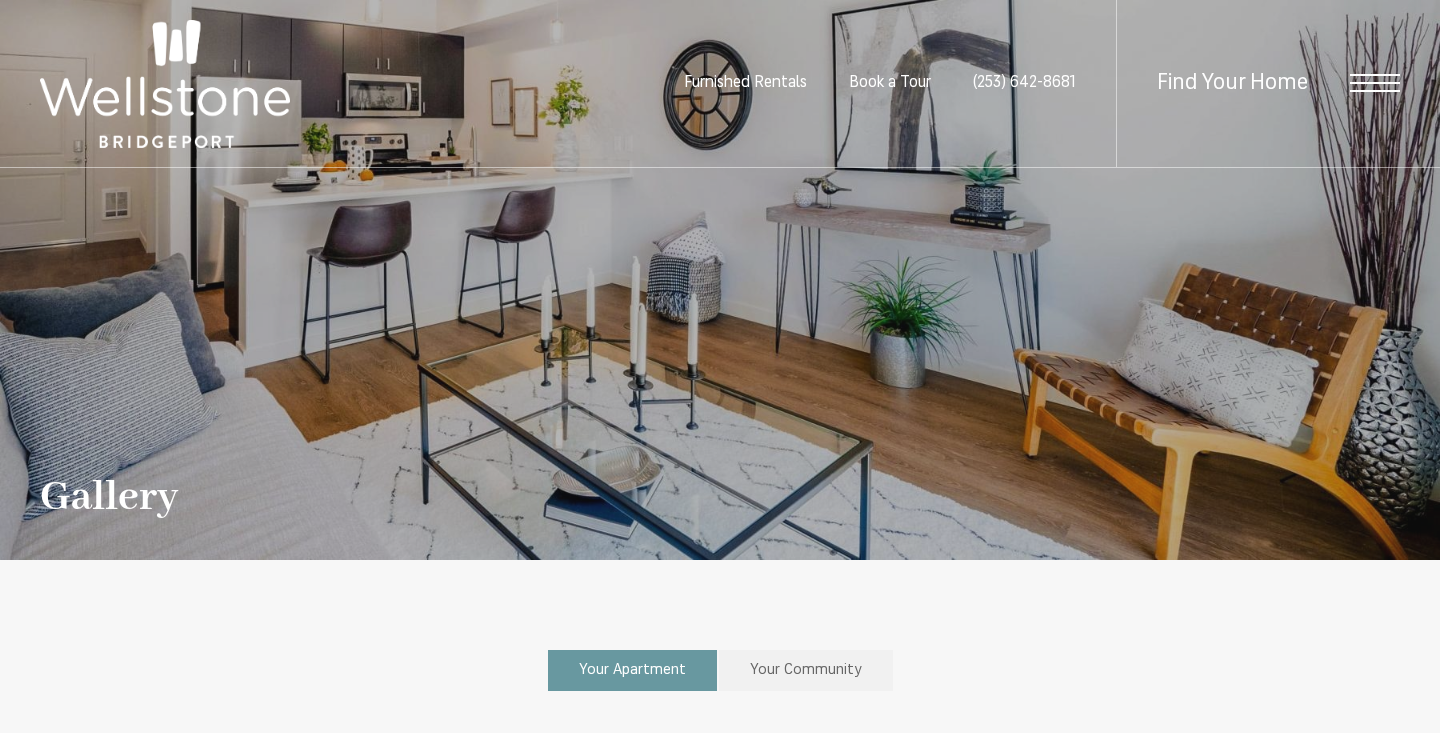 scroll, scrollTop: 0, scrollLeft: 0, axis: both 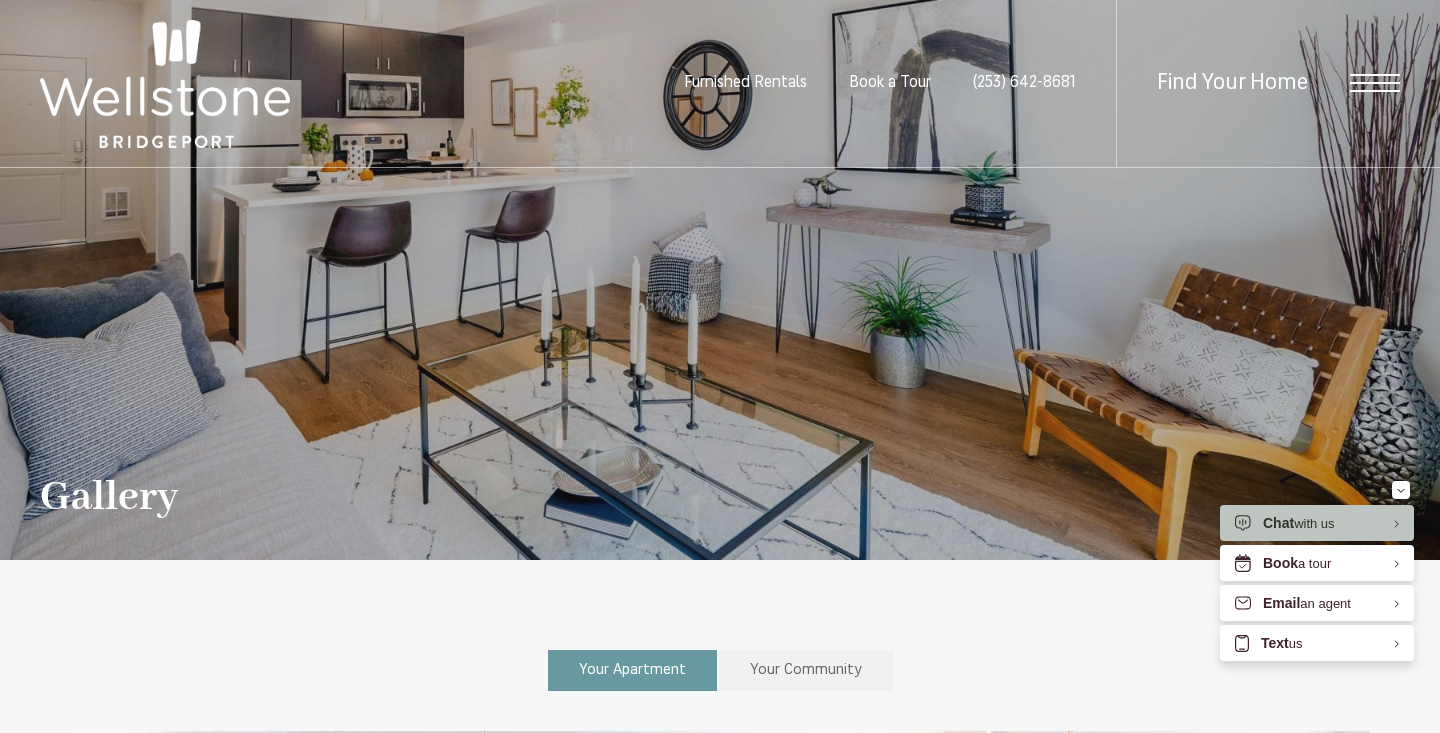click at bounding box center (1375, 83) 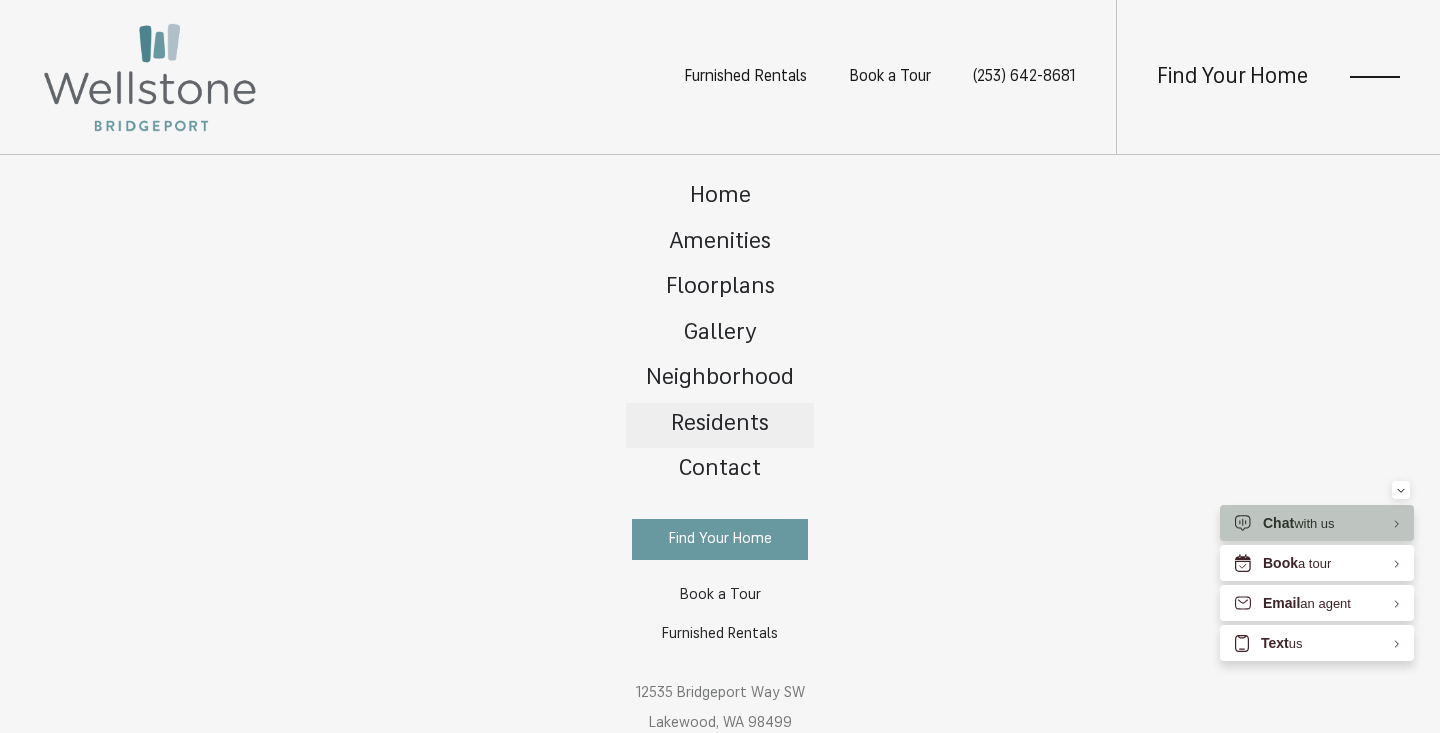 click on "Residents" at bounding box center (720, 424) 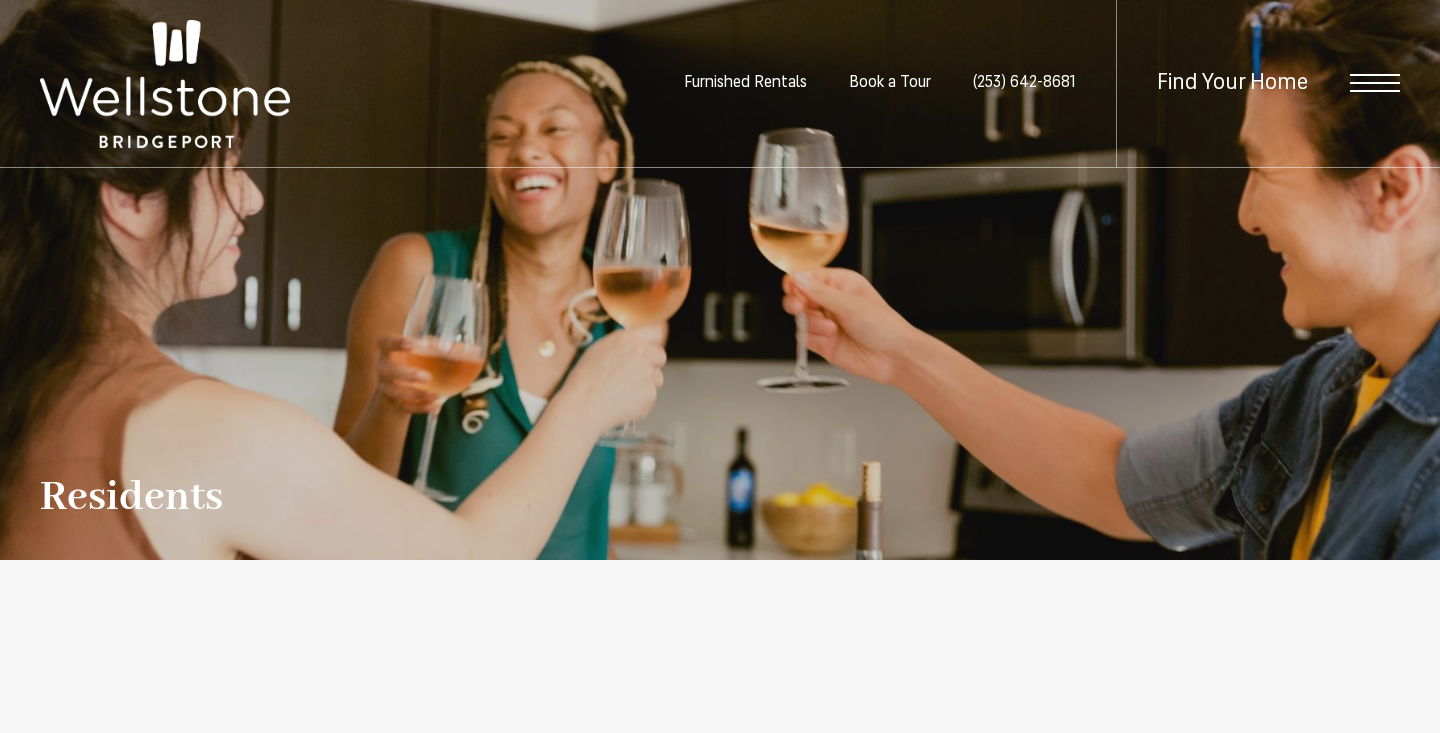 scroll, scrollTop: 0, scrollLeft: 0, axis: both 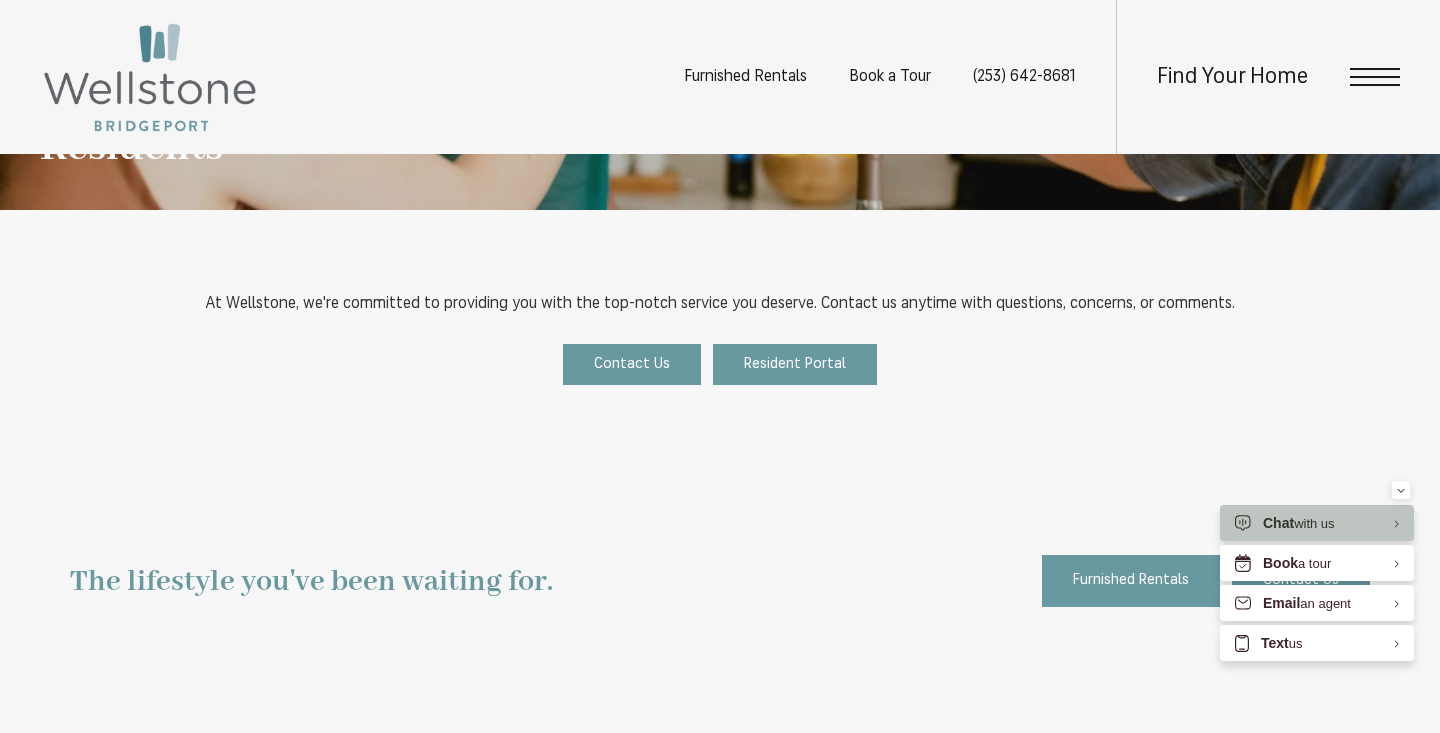 click at bounding box center [1375, 77] 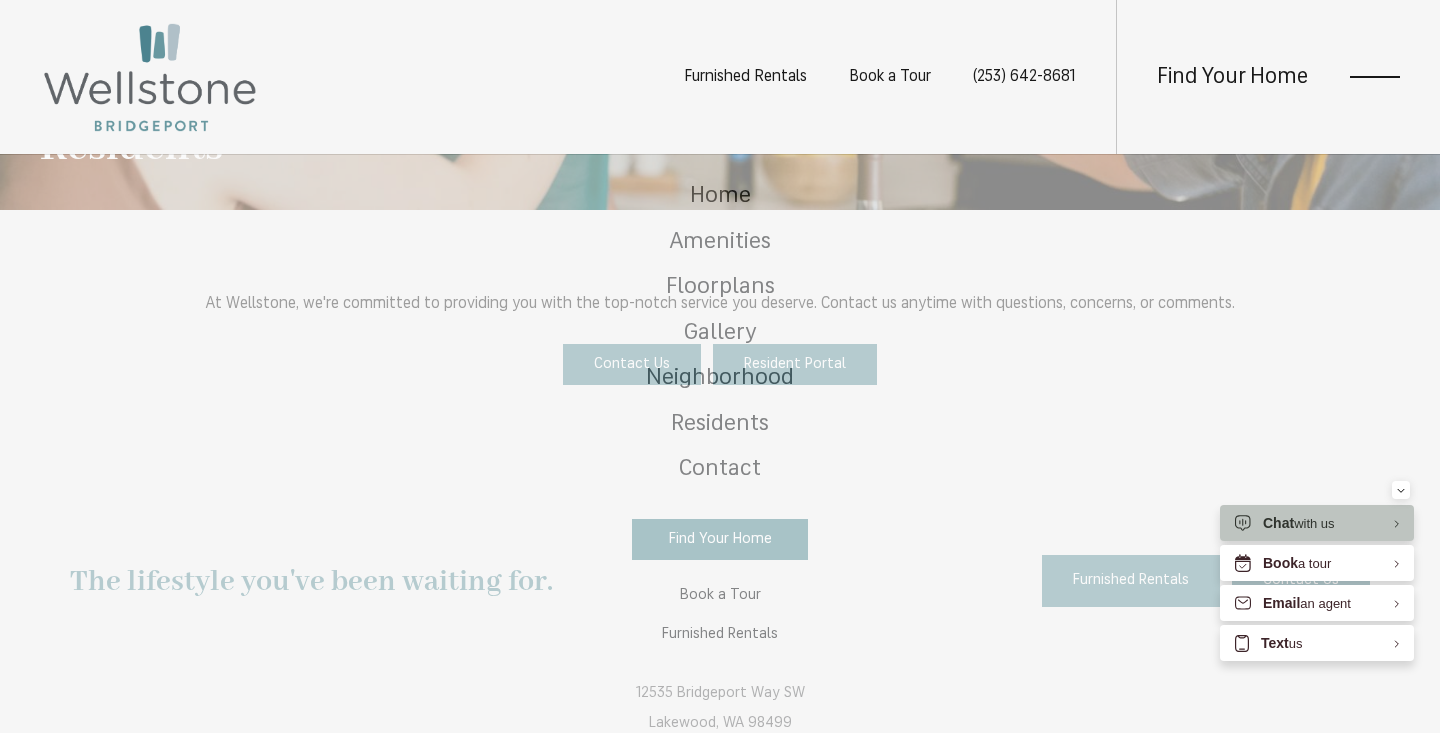 scroll, scrollTop: 0, scrollLeft: 0, axis: both 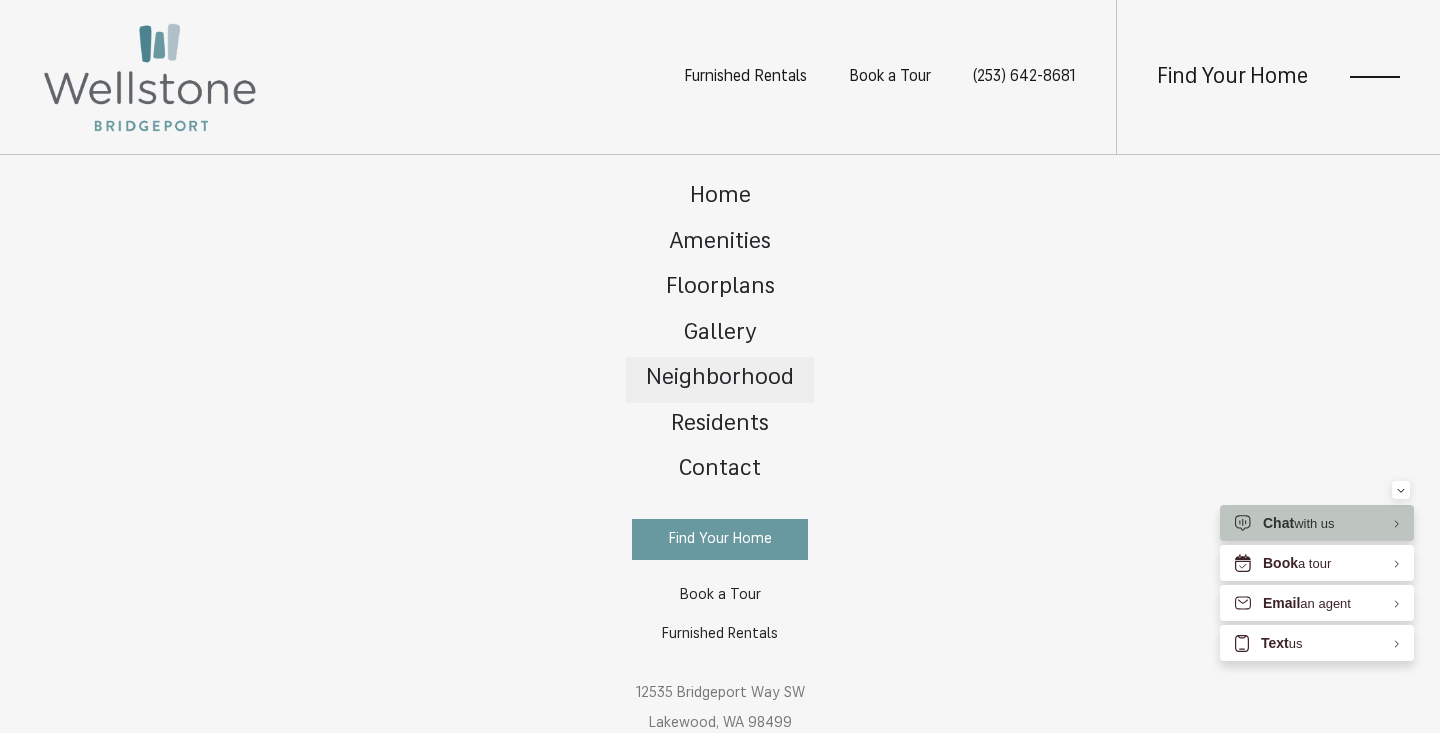 click on "Neighborhood" at bounding box center [720, 378] 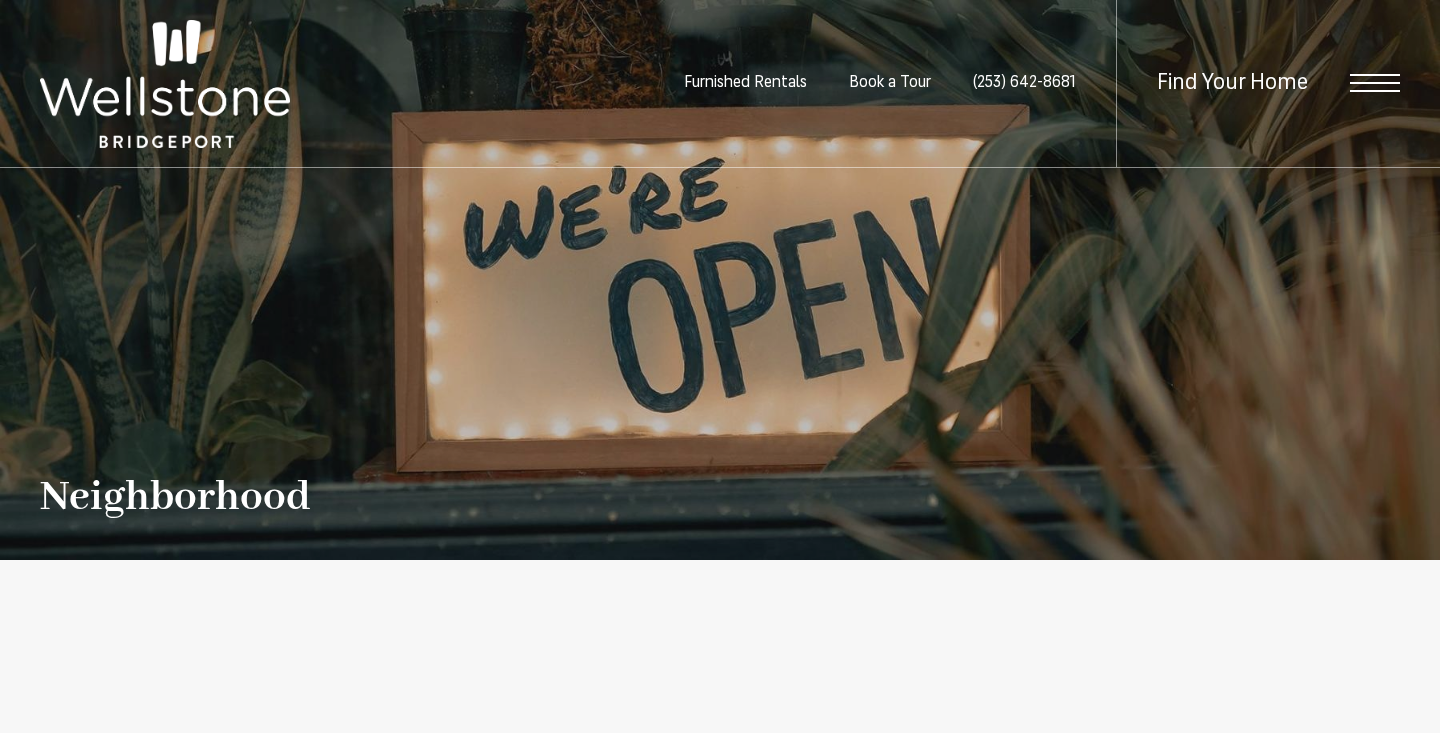 scroll, scrollTop: 0, scrollLeft: 0, axis: both 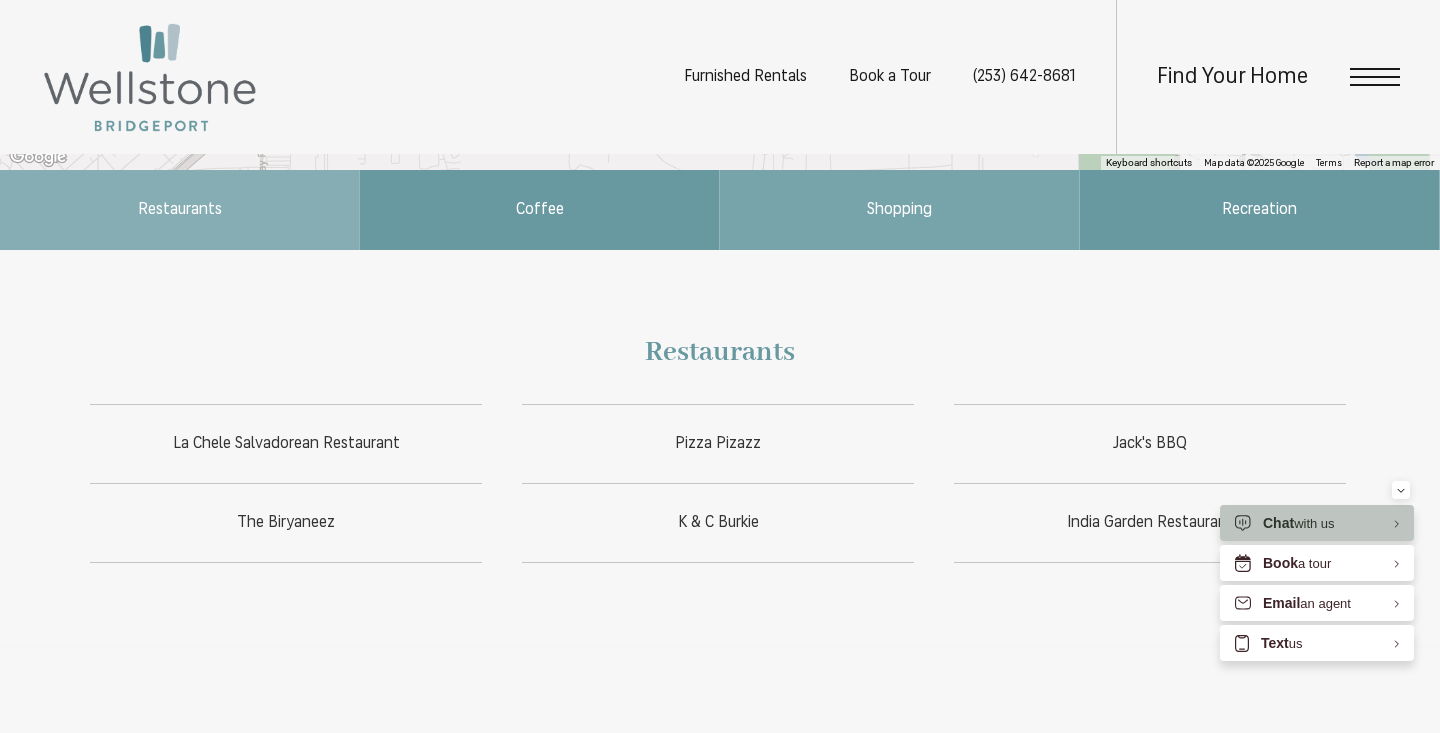 click on "Shopping" at bounding box center (899, 210) 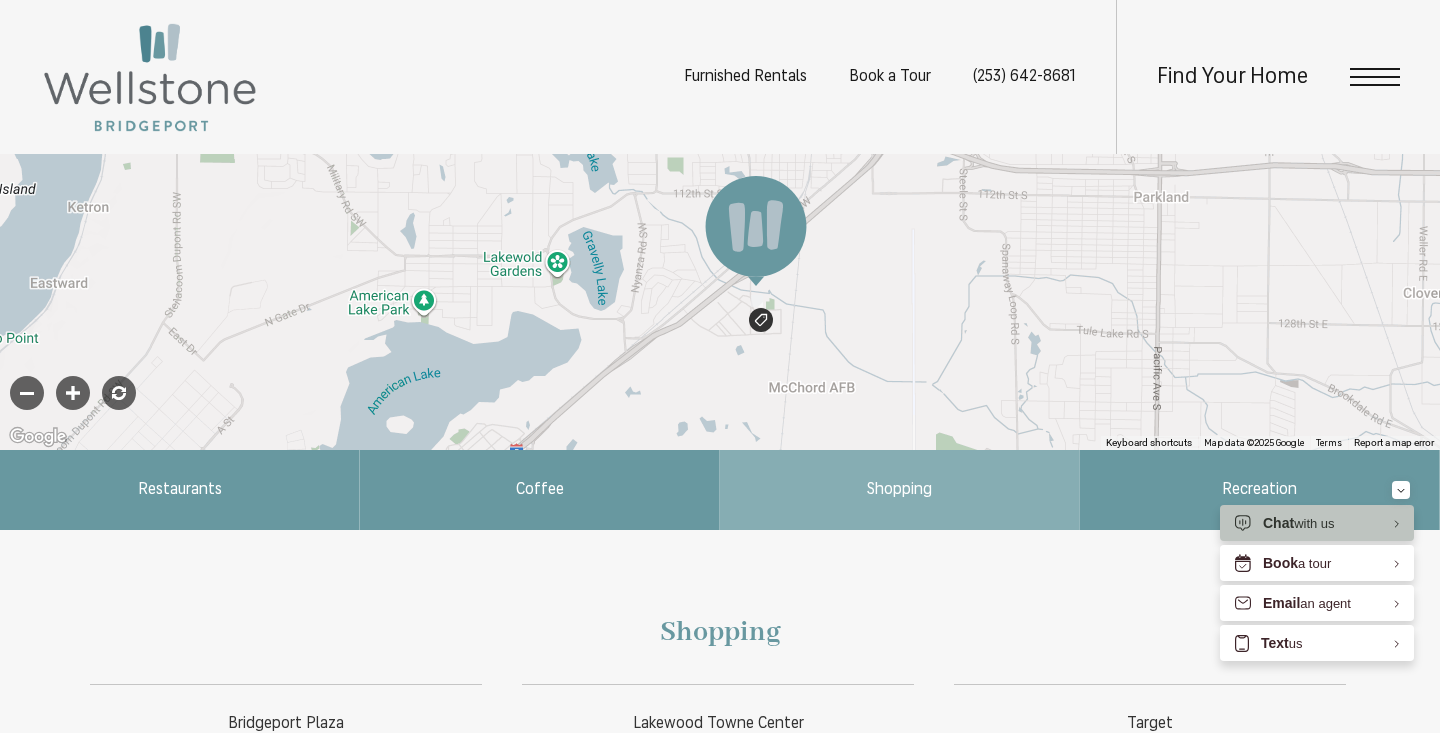scroll, scrollTop: 826, scrollLeft: 0, axis: vertical 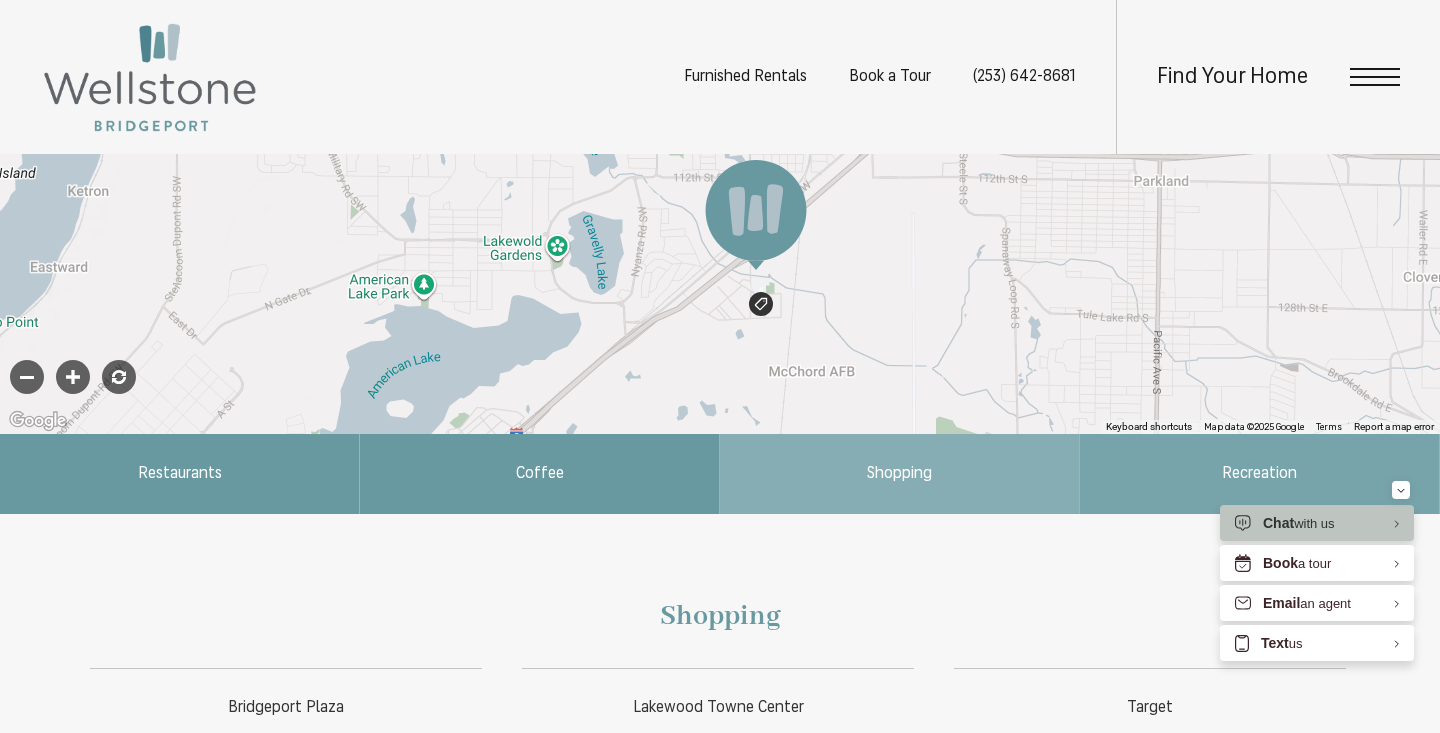 click on "Recreation" at bounding box center (1259, 474) 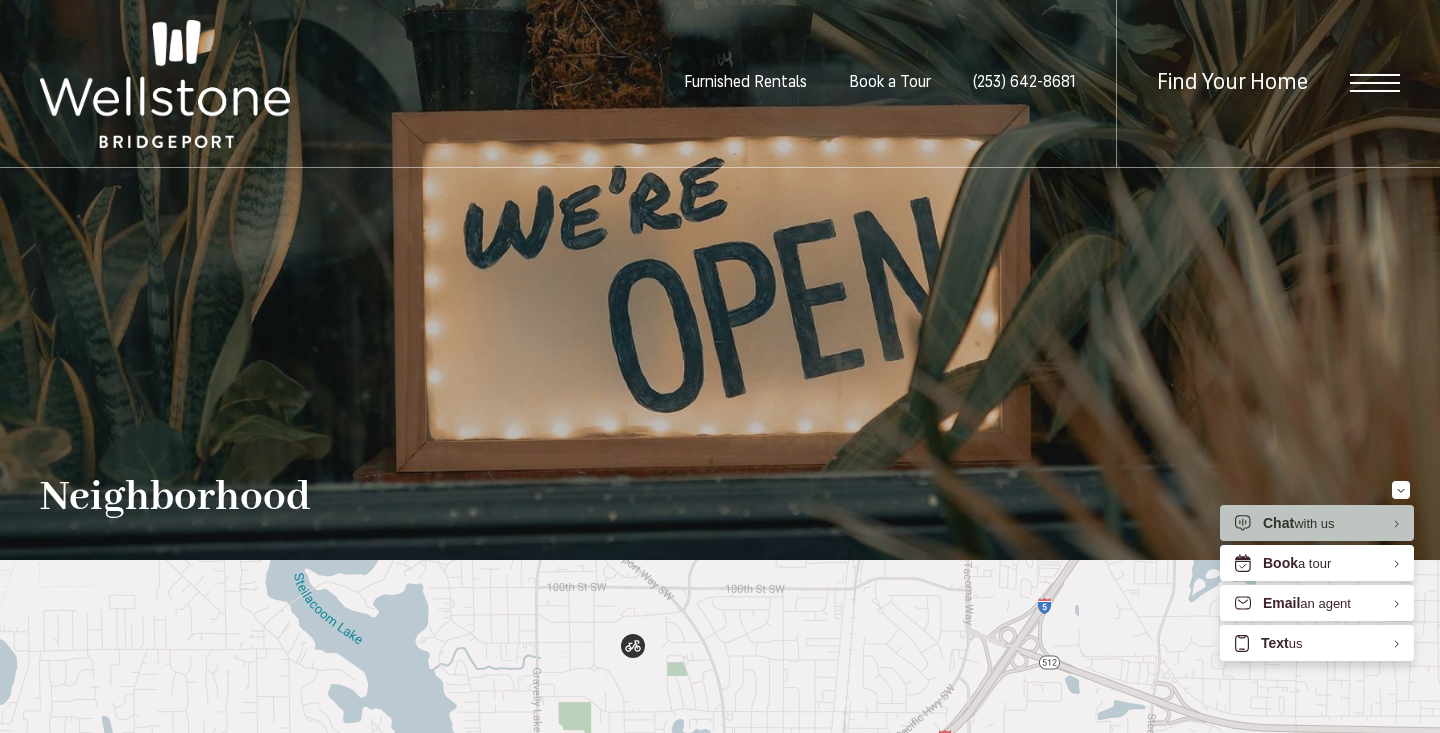 scroll, scrollTop: 0, scrollLeft: 0, axis: both 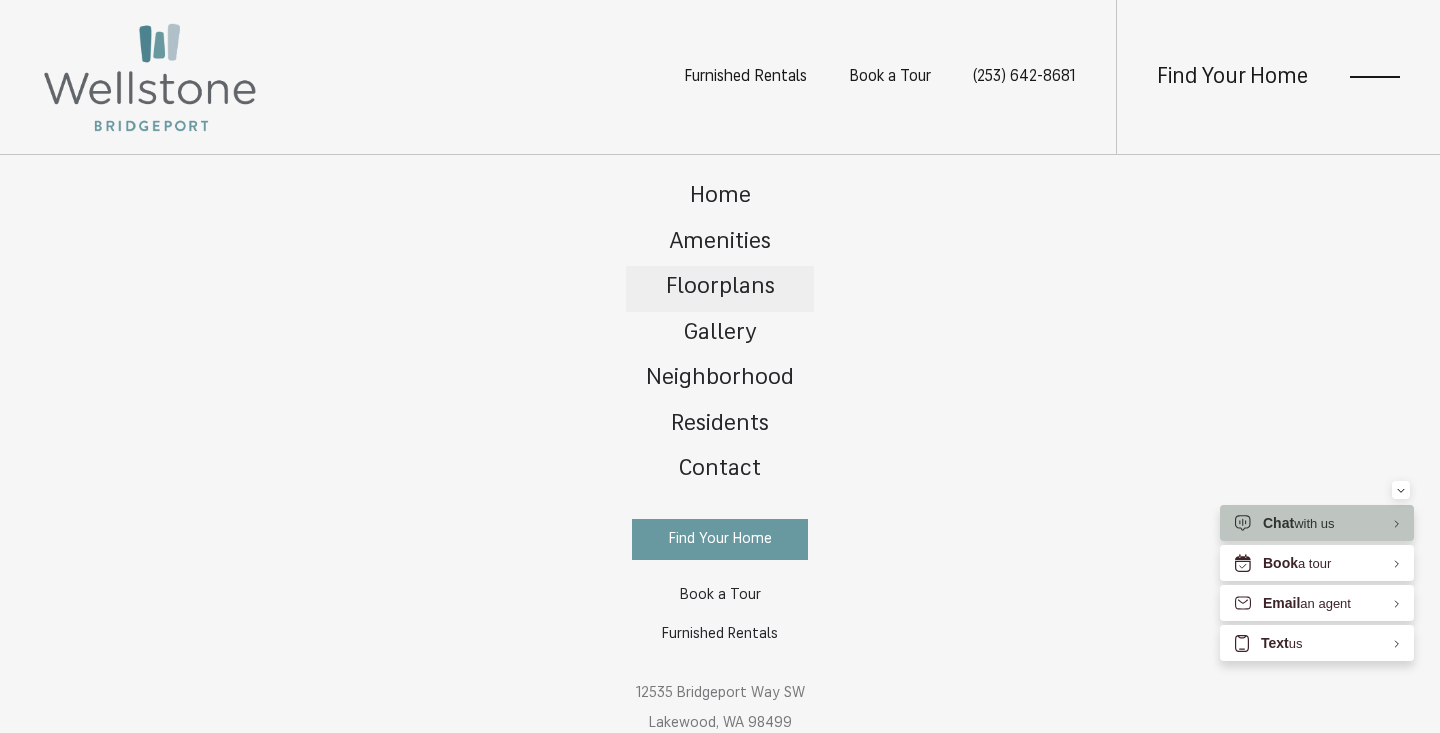 click on "Floorplans" at bounding box center [720, 287] 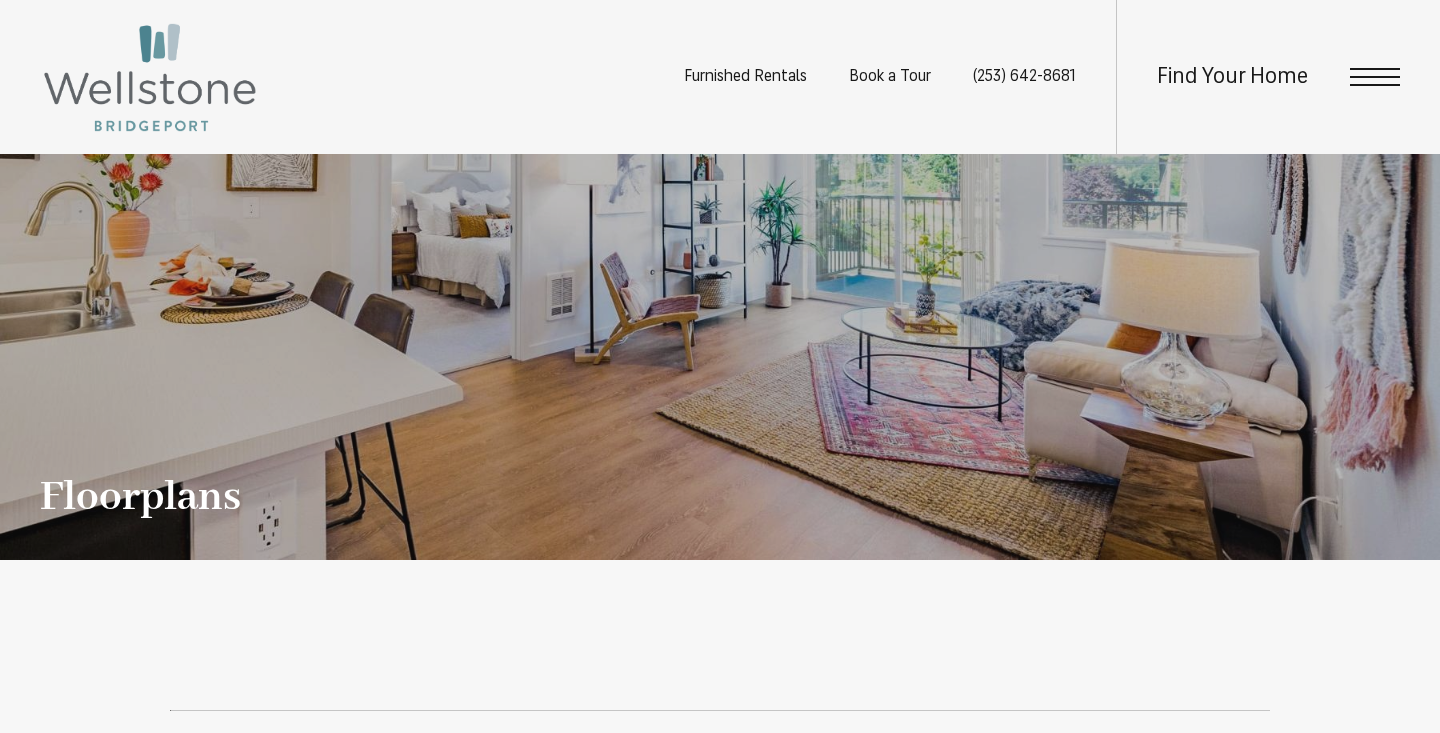 scroll, scrollTop: 502, scrollLeft: 0, axis: vertical 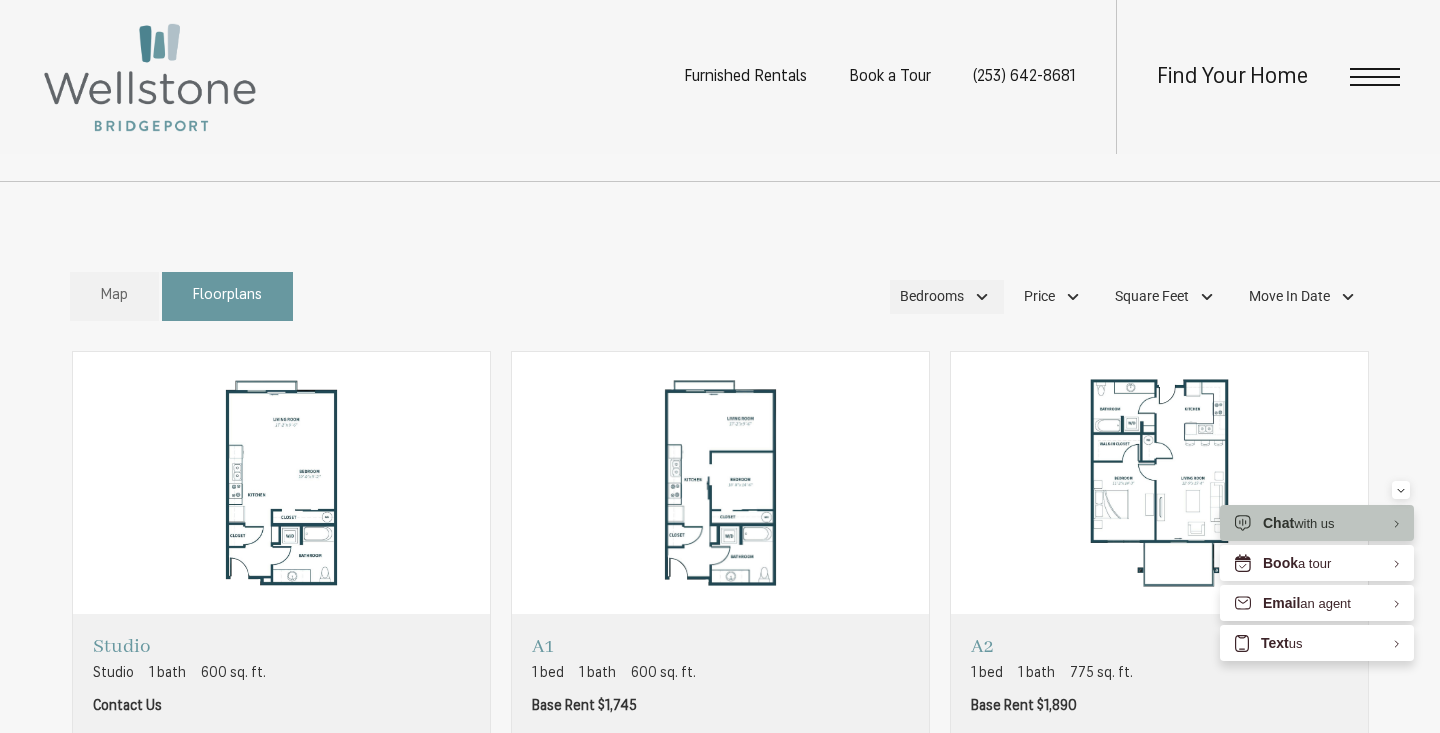 click on "Bedrooms" at bounding box center (932, 296) 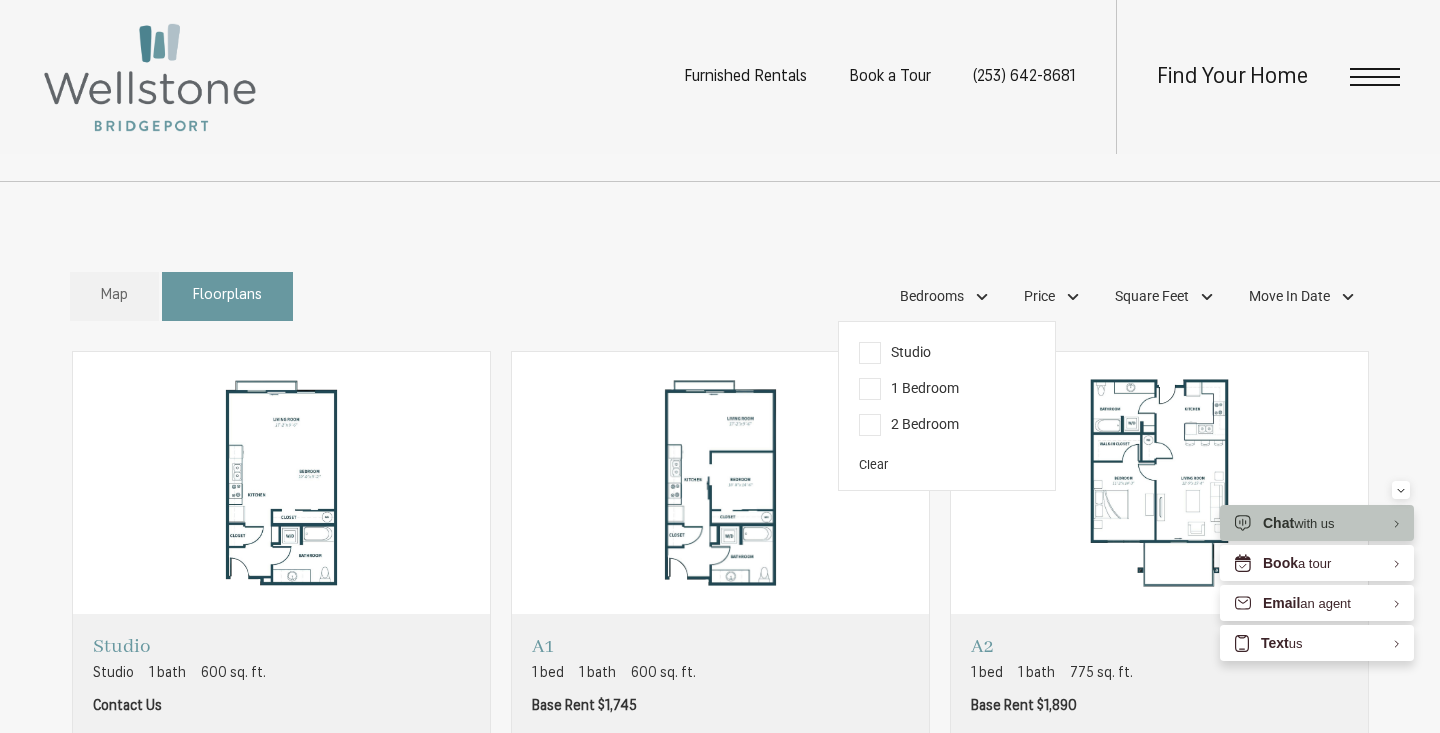 click on "1 Bedroom" at bounding box center (909, 389) 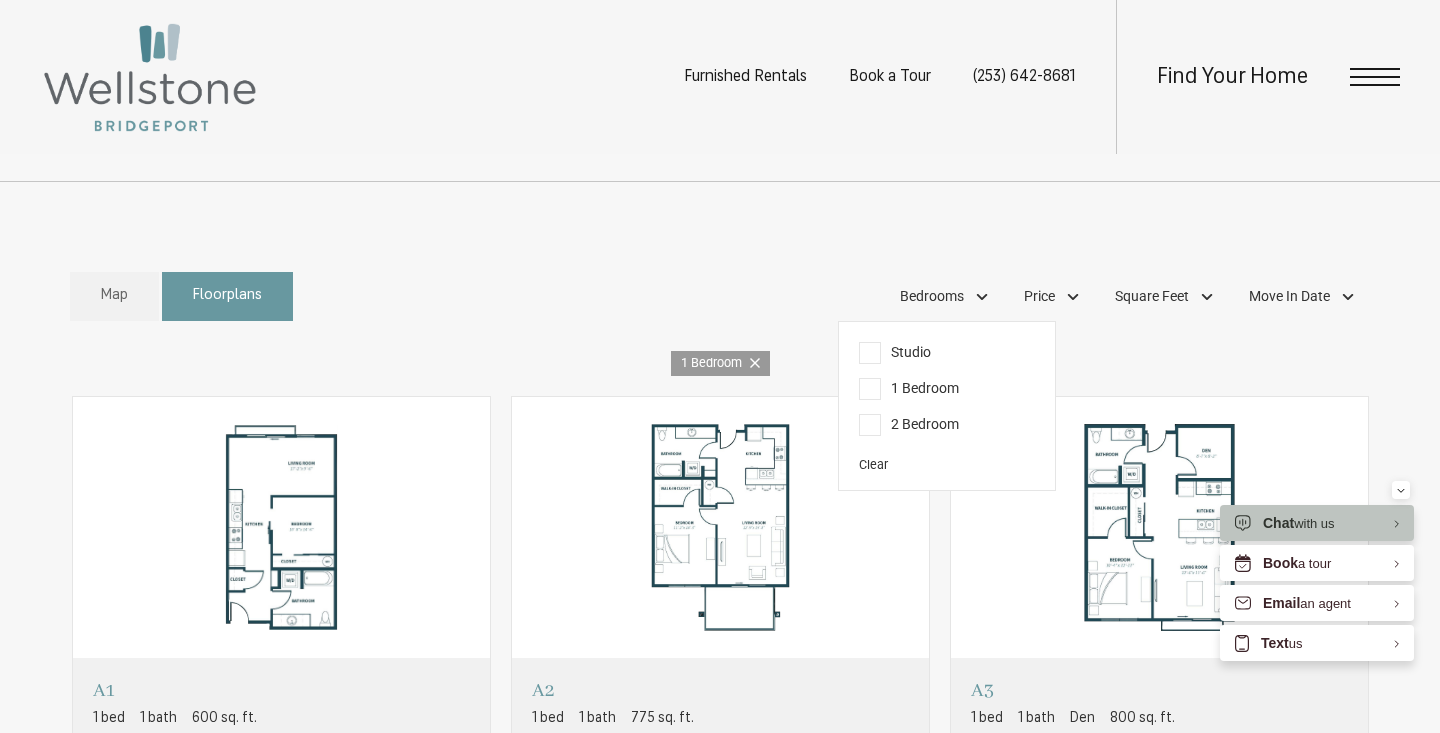 click on "Studio" at bounding box center (895, 353) 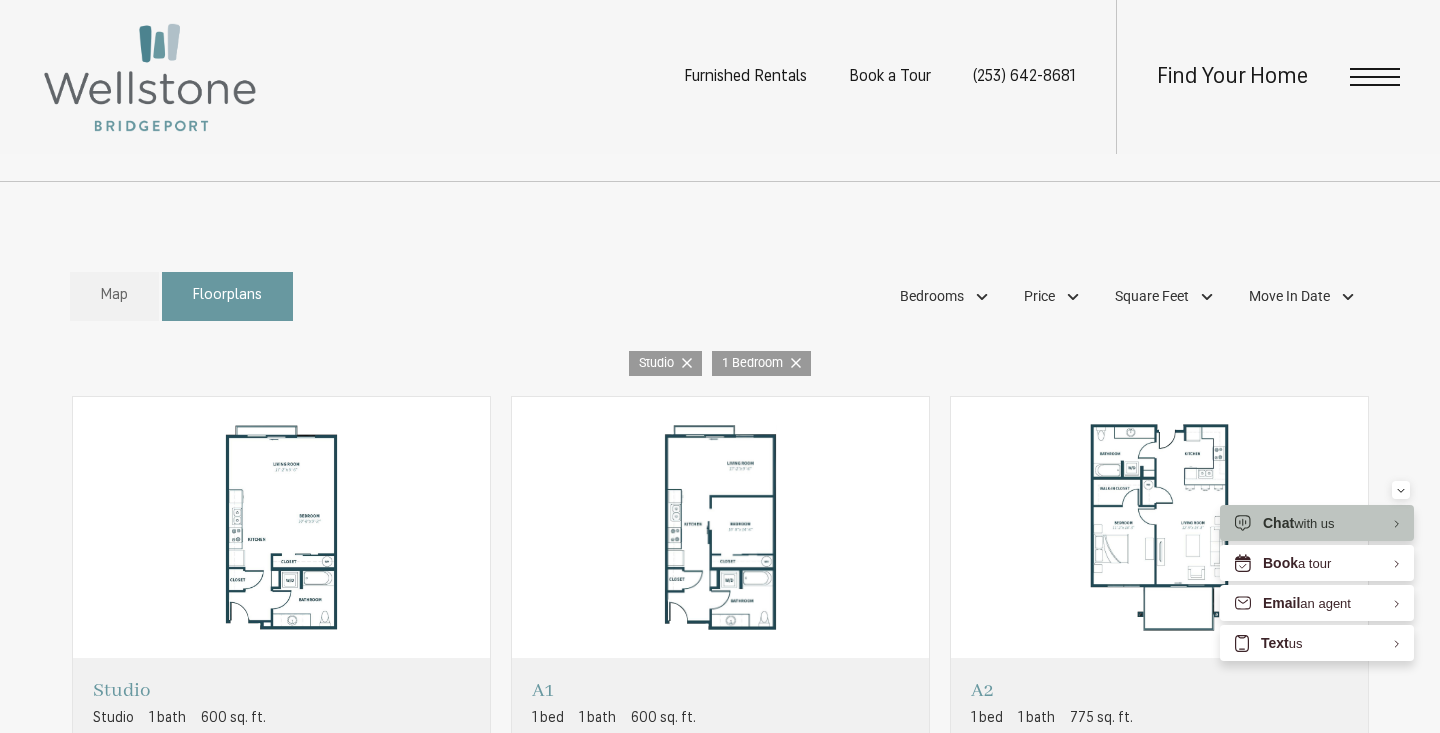 click on "Map
Floorplans
2
Bedrooms
Studio
1 Bedroom
2 Bedroom" at bounding box center (720, 296) 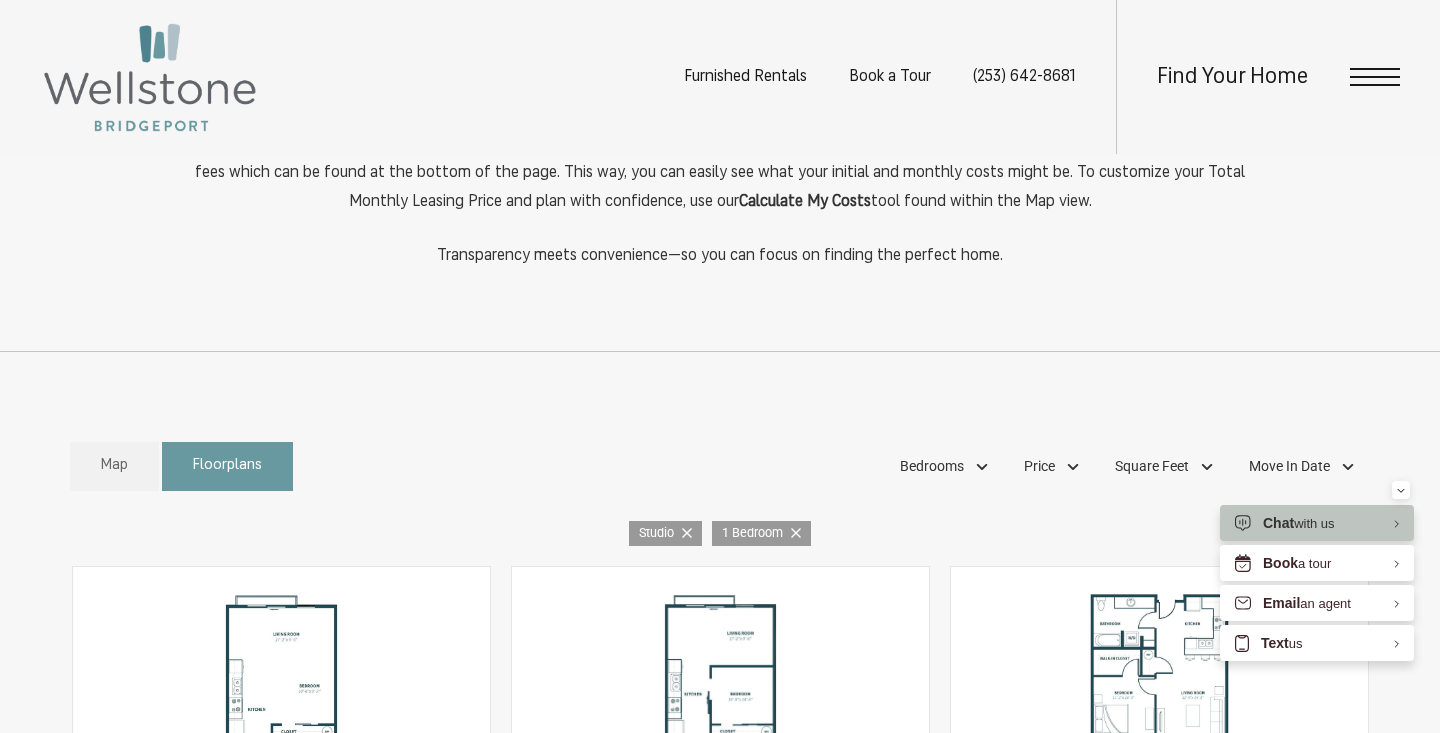 scroll, scrollTop: 796, scrollLeft: 0, axis: vertical 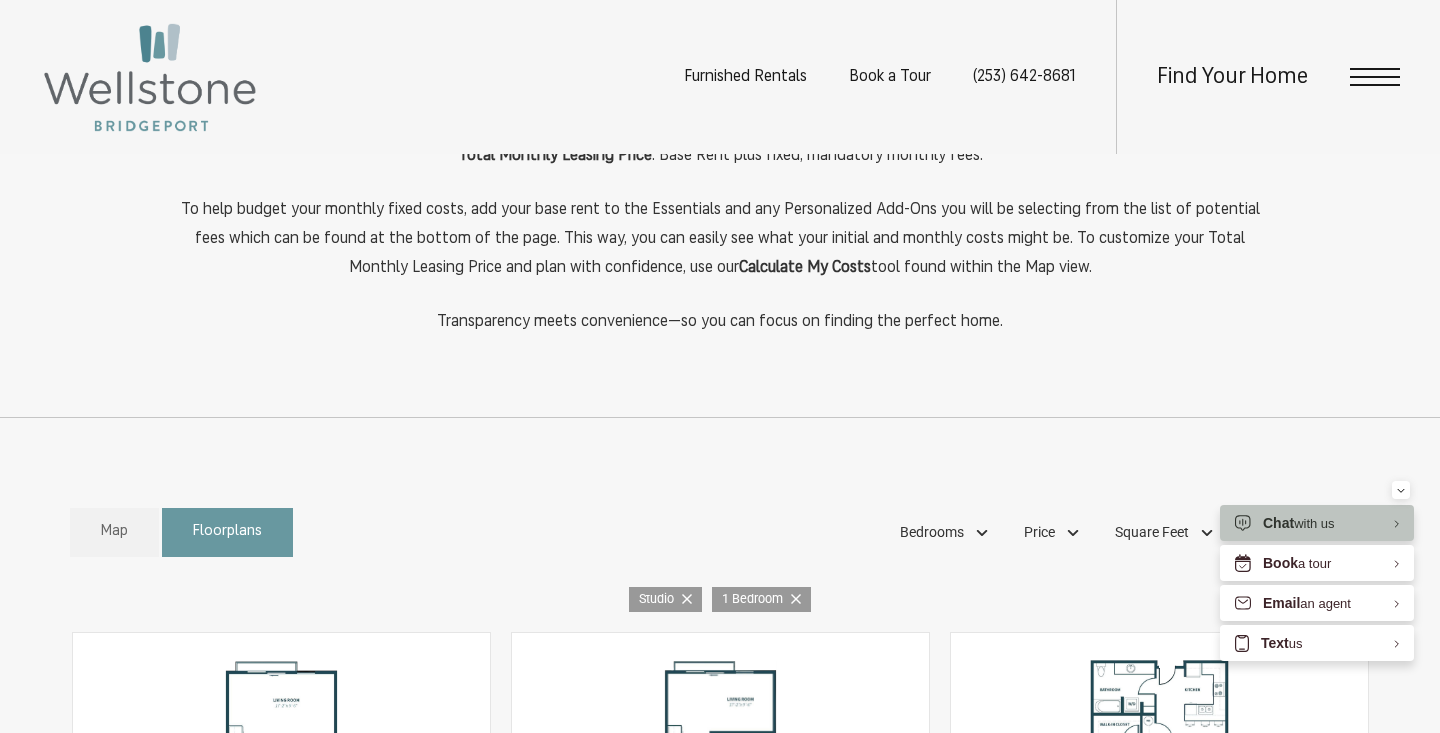 click on "Calculate My Costs" at bounding box center [805, 268] 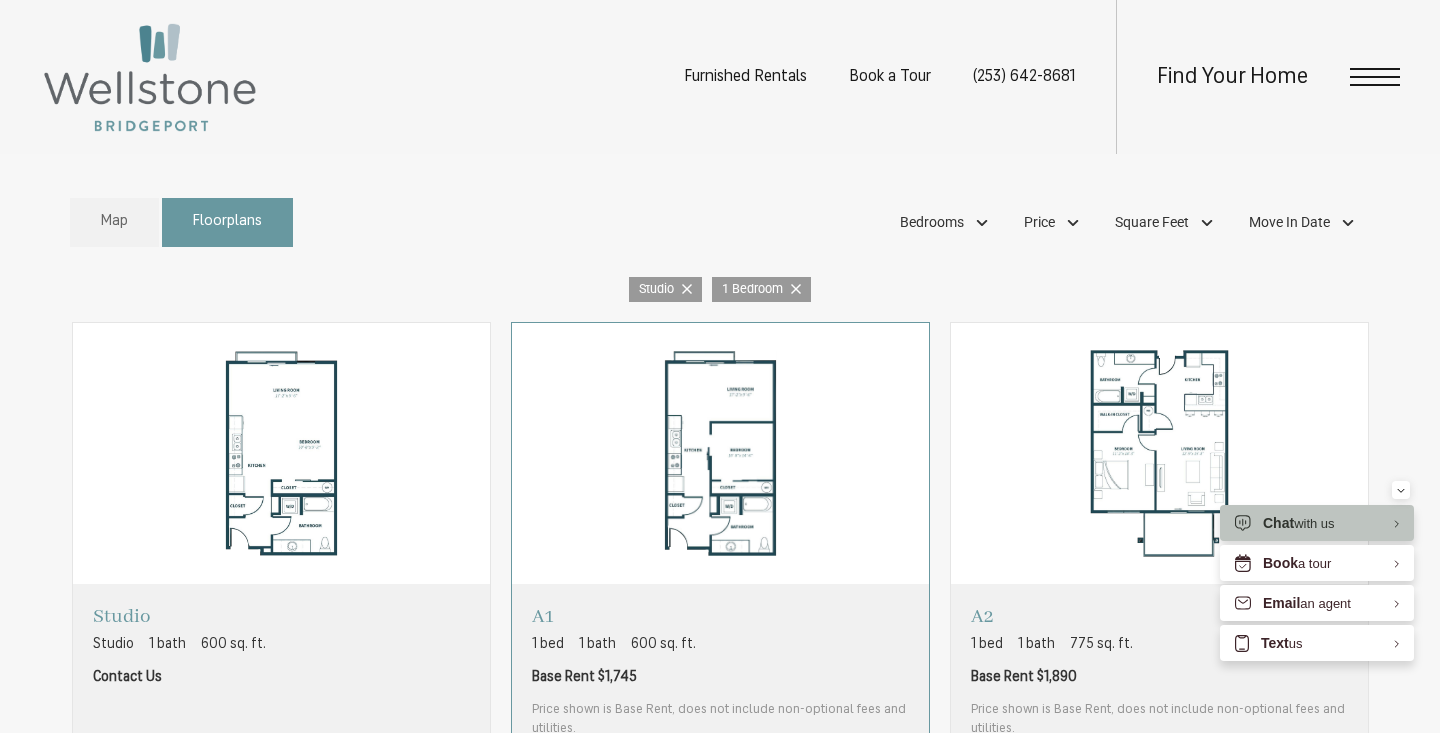 scroll, scrollTop: 1085, scrollLeft: 0, axis: vertical 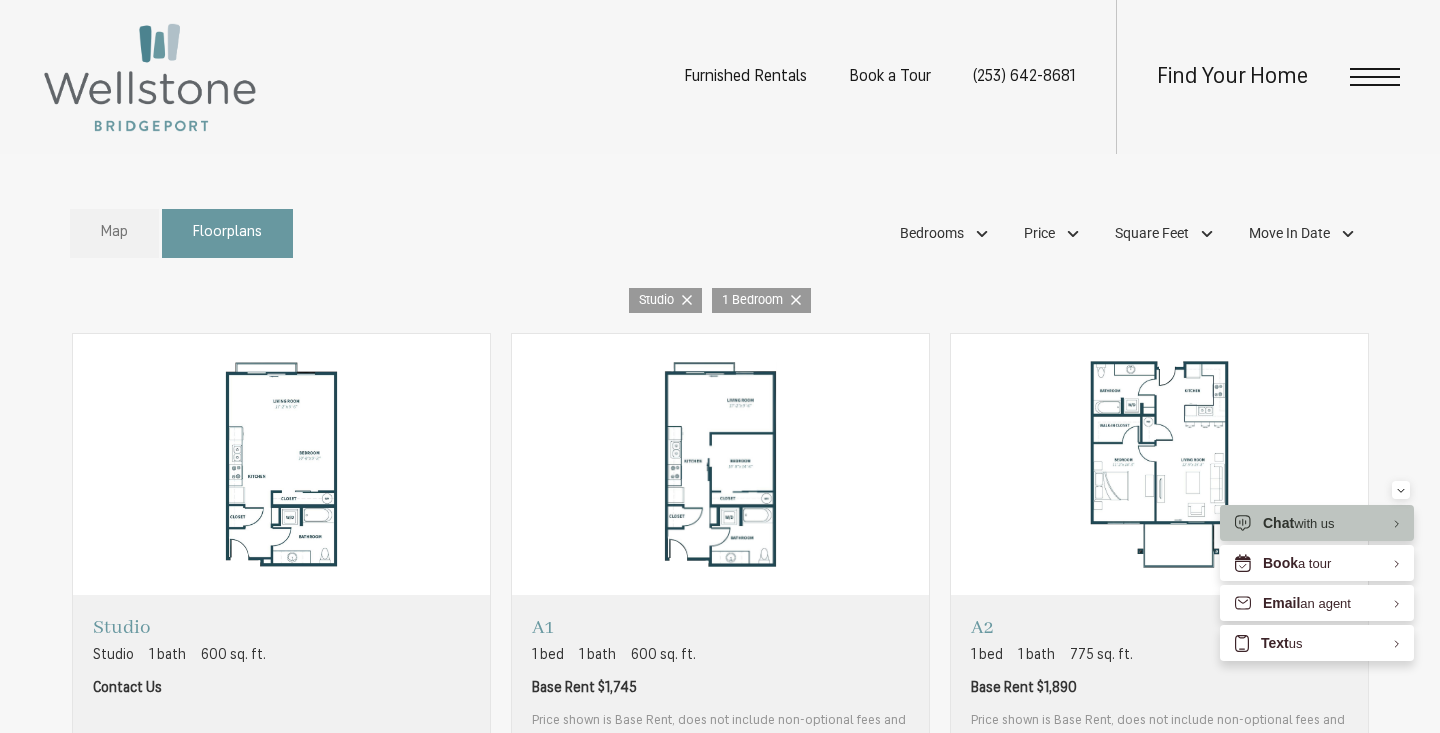 click on "Map" at bounding box center (114, 233) 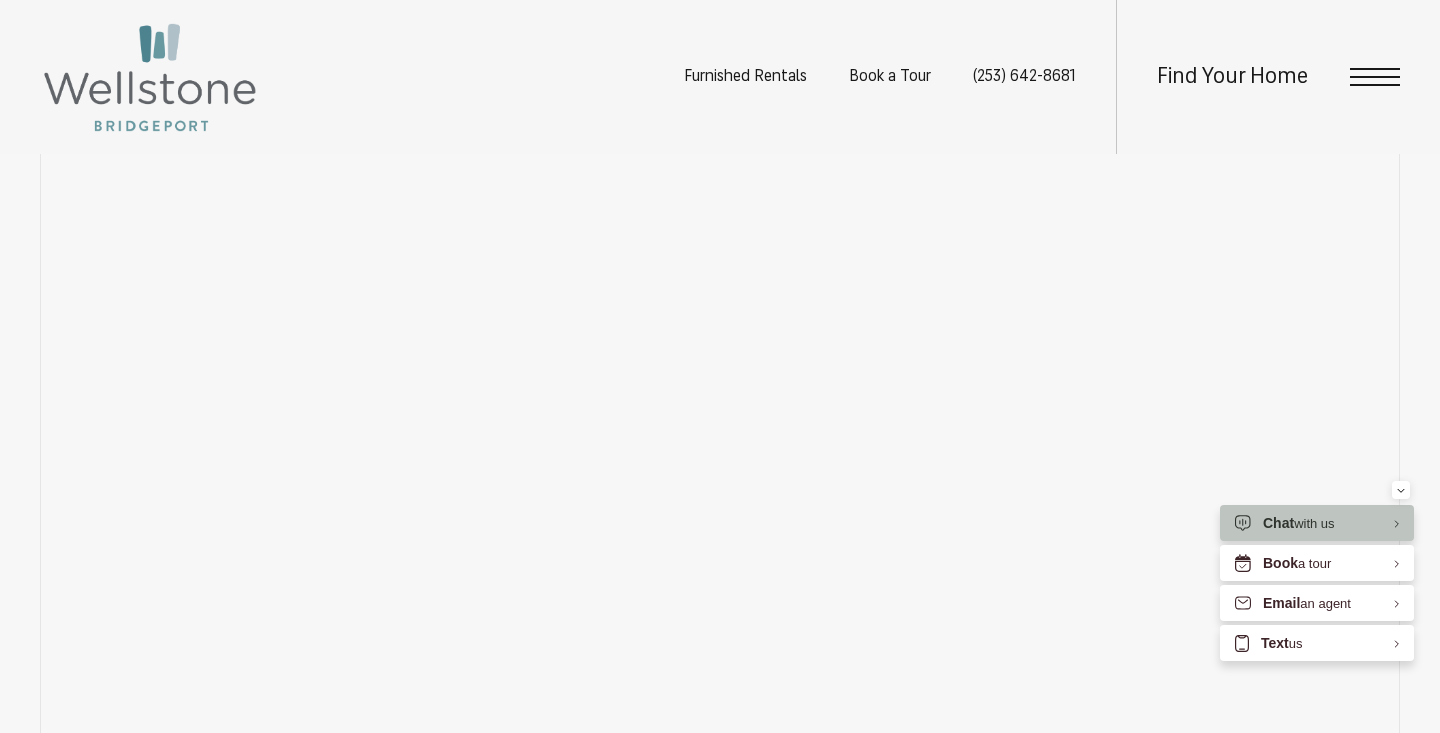 scroll, scrollTop: 1394, scrollLeft: 0, axis: vertical 